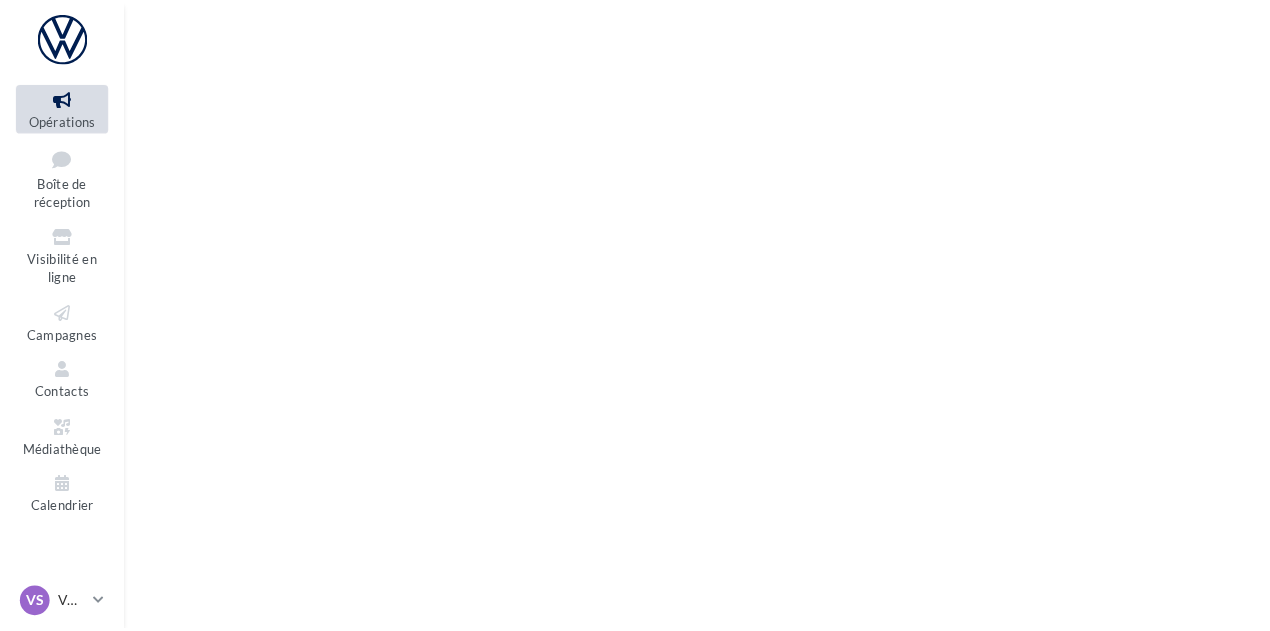 scroll, scrollTop: 0, scrollLeft: 0, axis: both 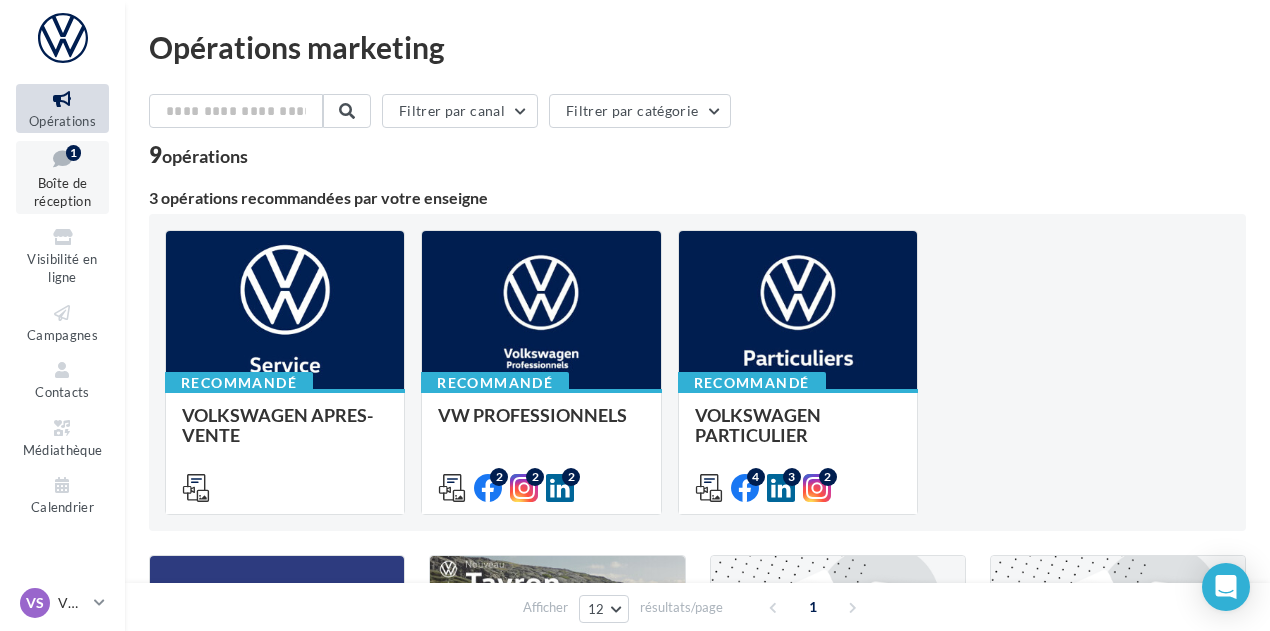 click on "Boîte de réception" at bounding box center [62, 192] 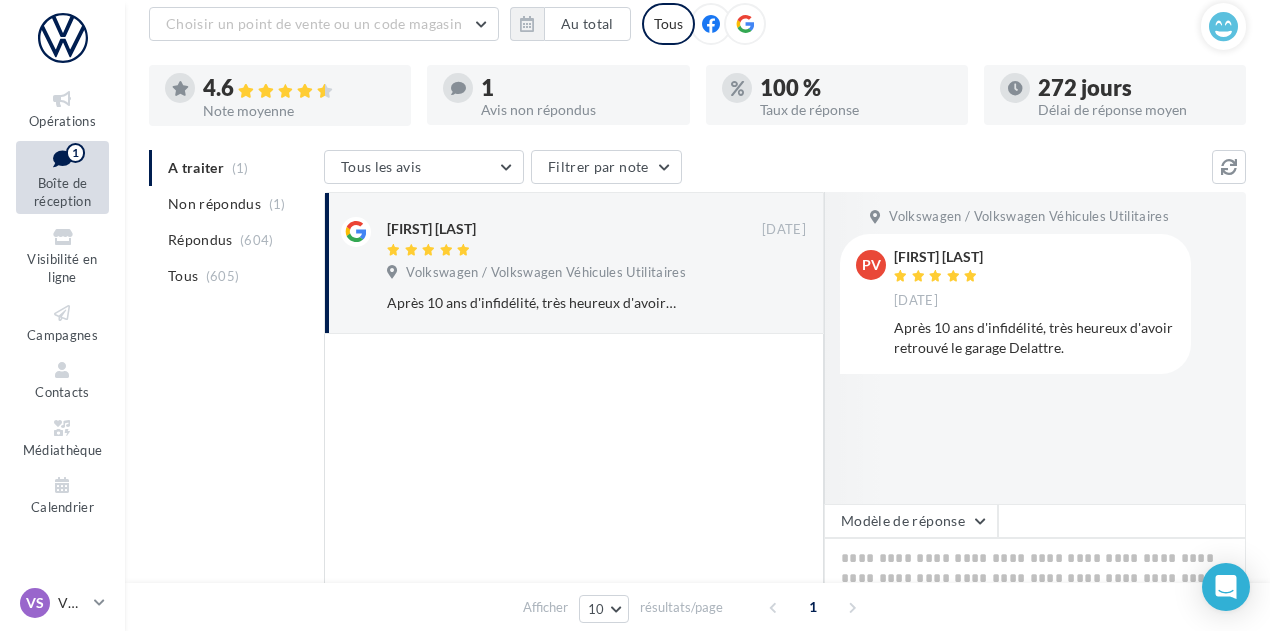 scroll, scrollTop: 124, scrollLeft: 0, axis: vertical 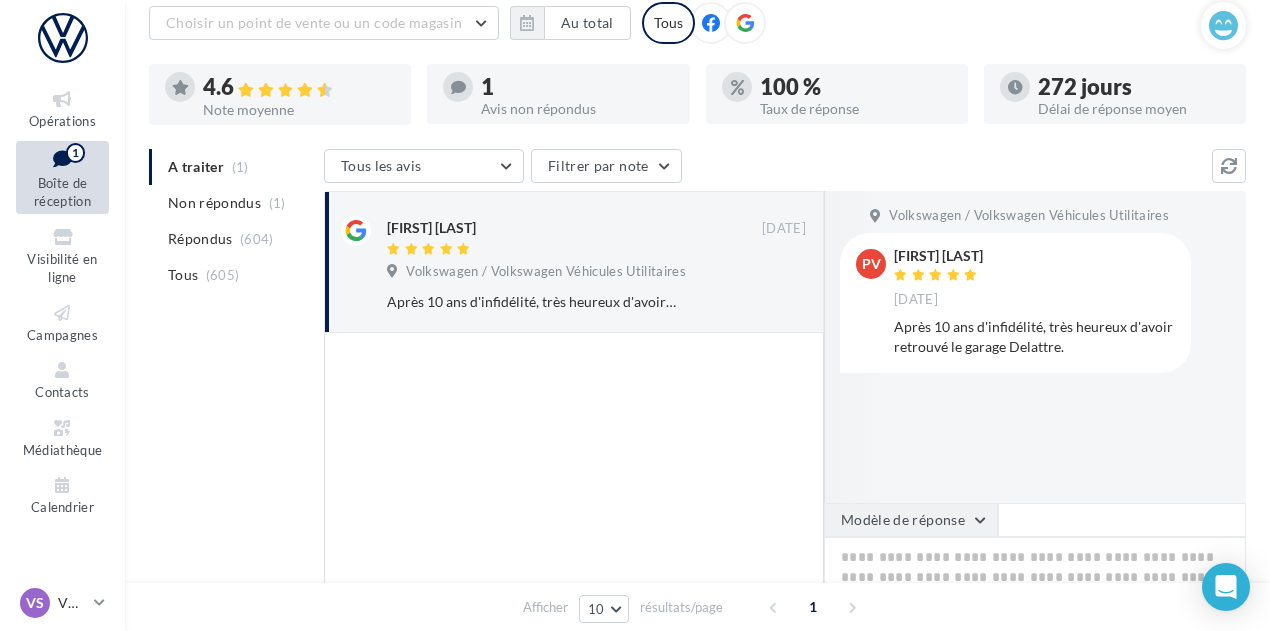click on "Modèle de réponse" at bounding box center [911, 520] 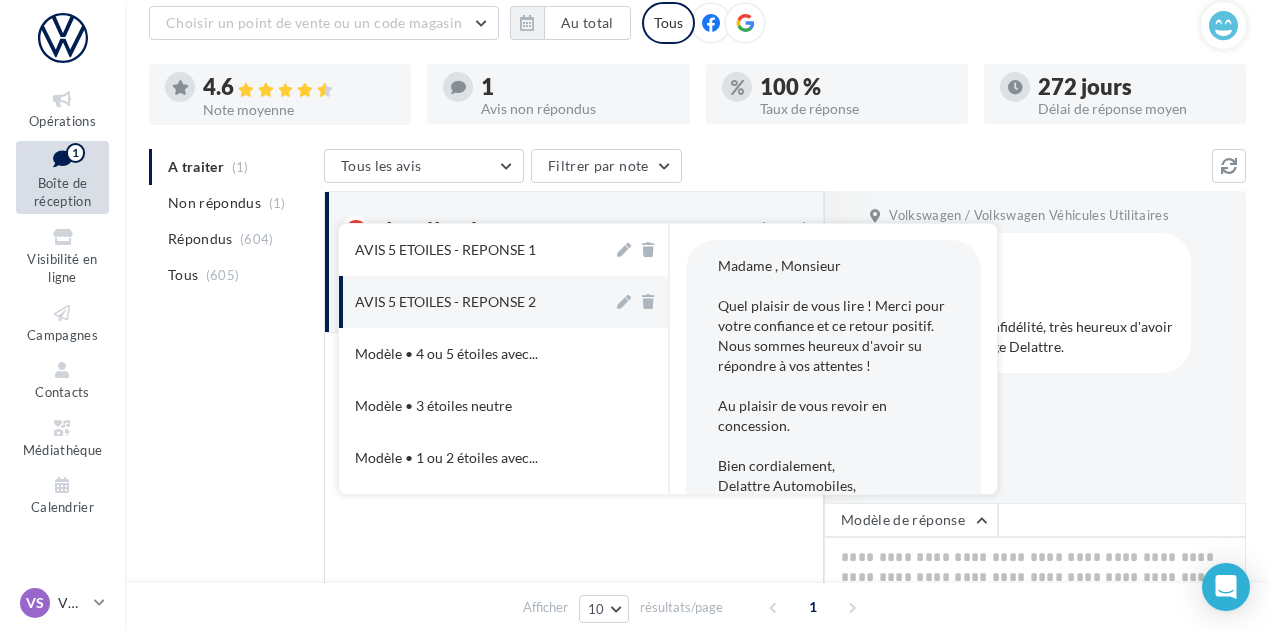 click on "AVIS 5 ETOILES - REPONSE 2" at bounding box center (445, 302) 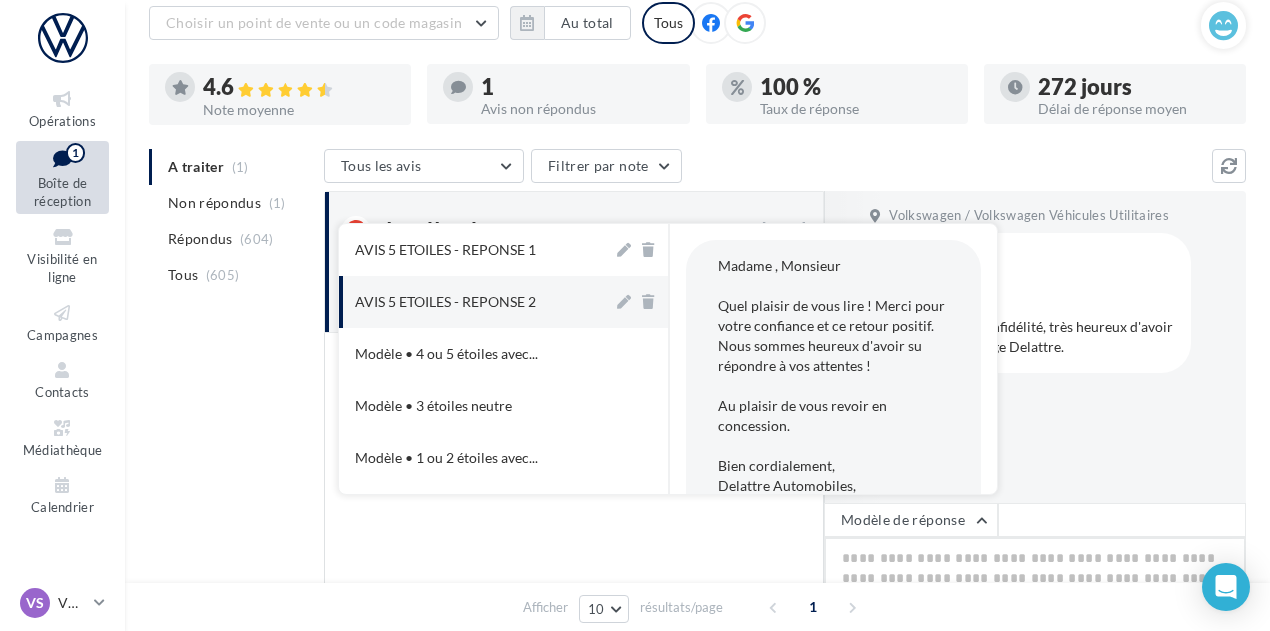 type on "**********" 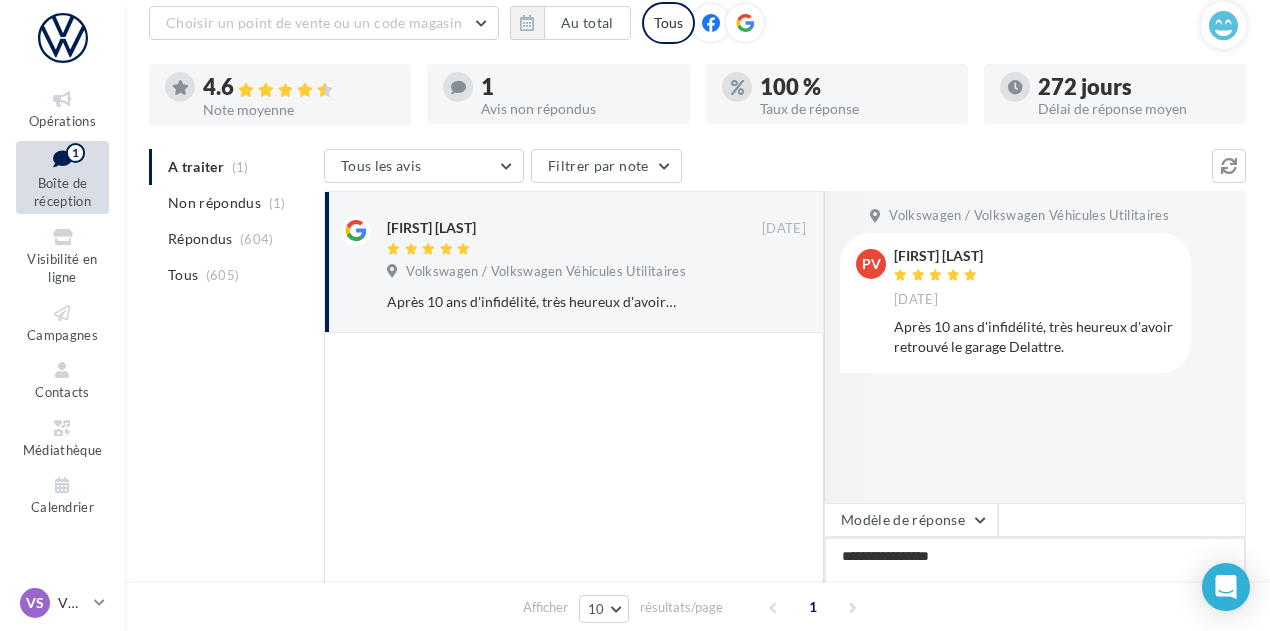 drag, startPoint x: 906, startPoint y: 556, endPoint x: 826, endPoint y: 542, distance: 81.21576 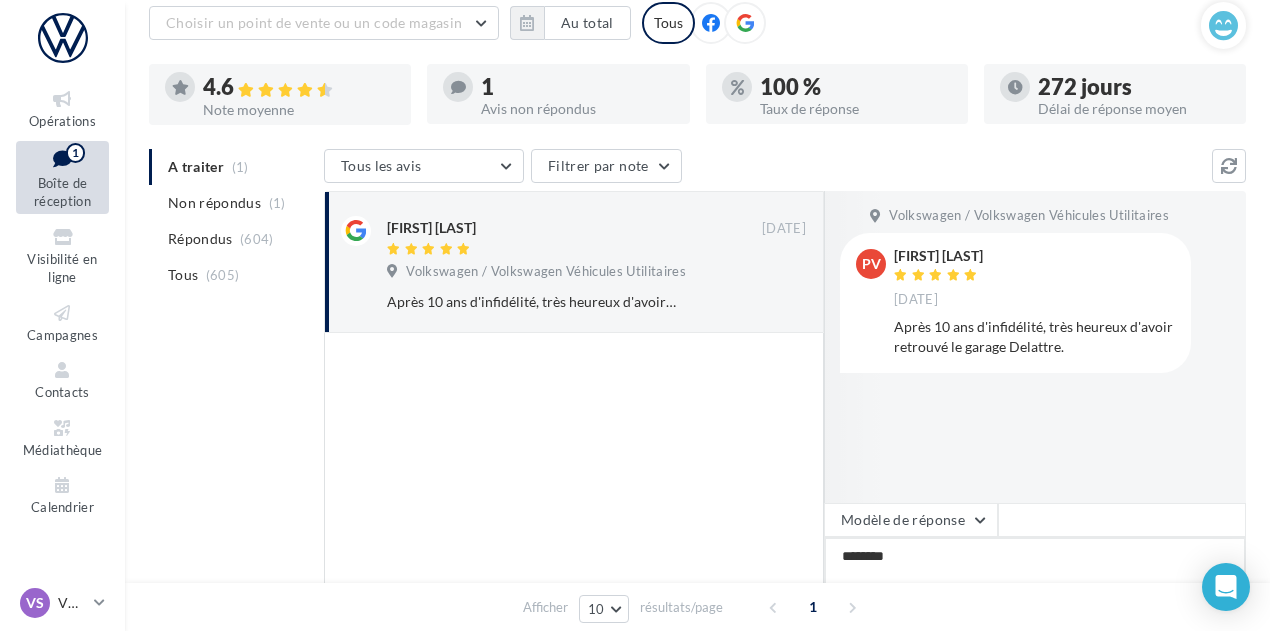 click on "**********" at bounding box center [1035, 599] 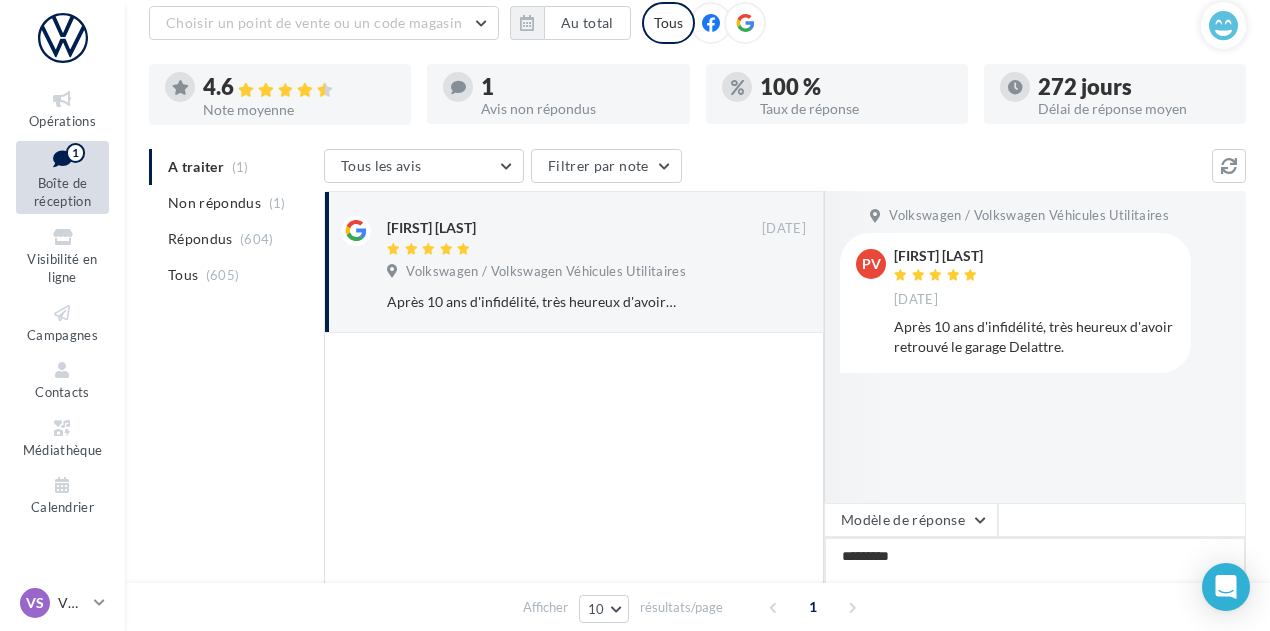 type on "**********" 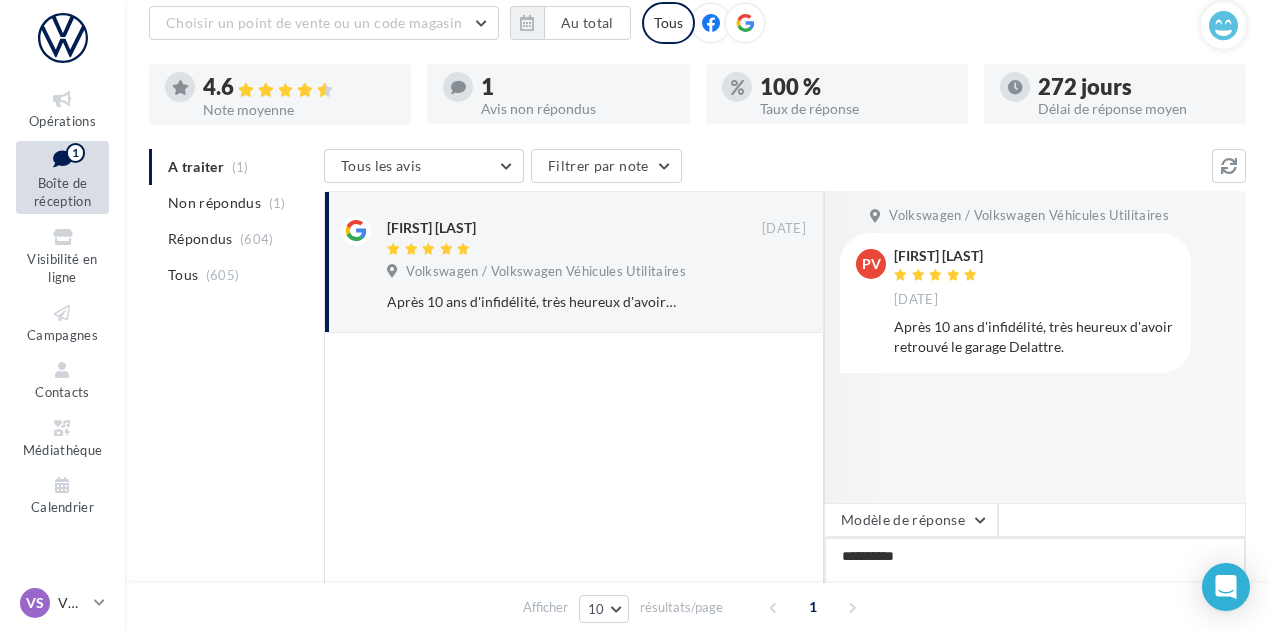 type on "**********" 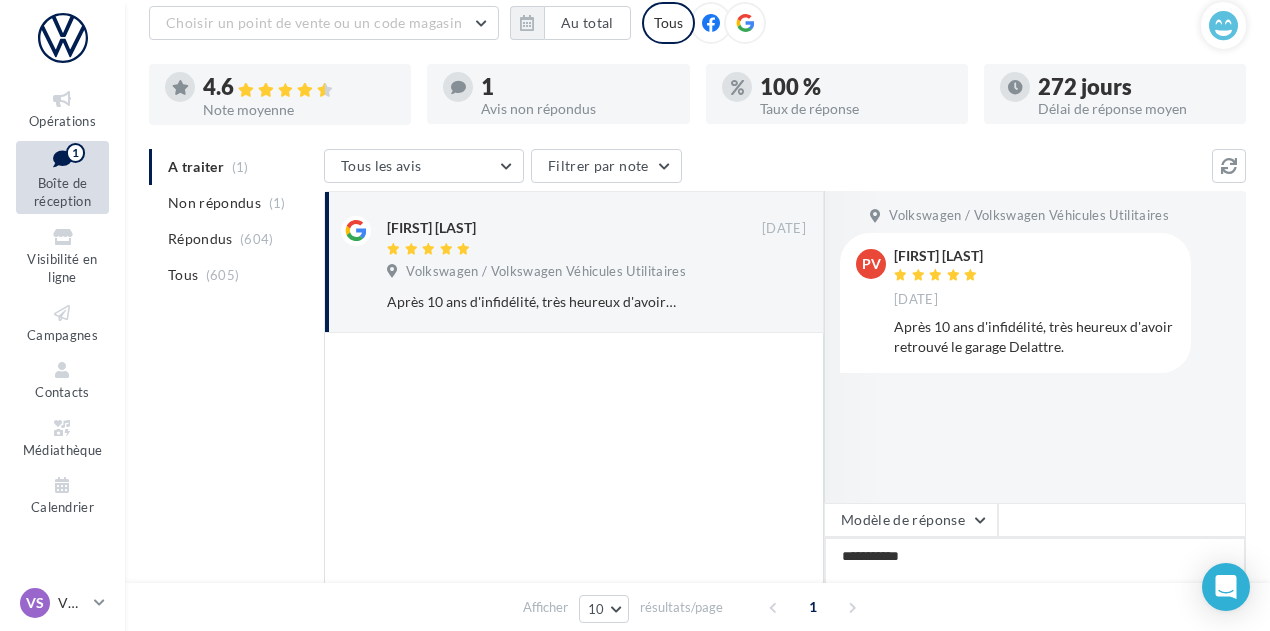 type on "**********" 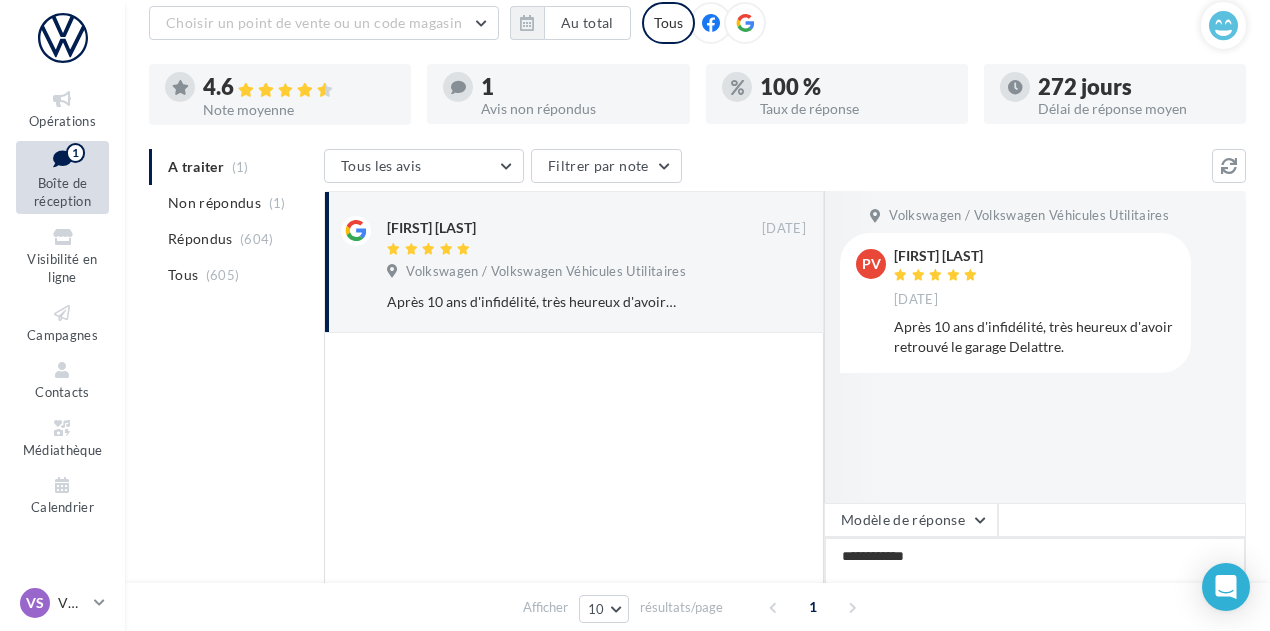 type on "**********" 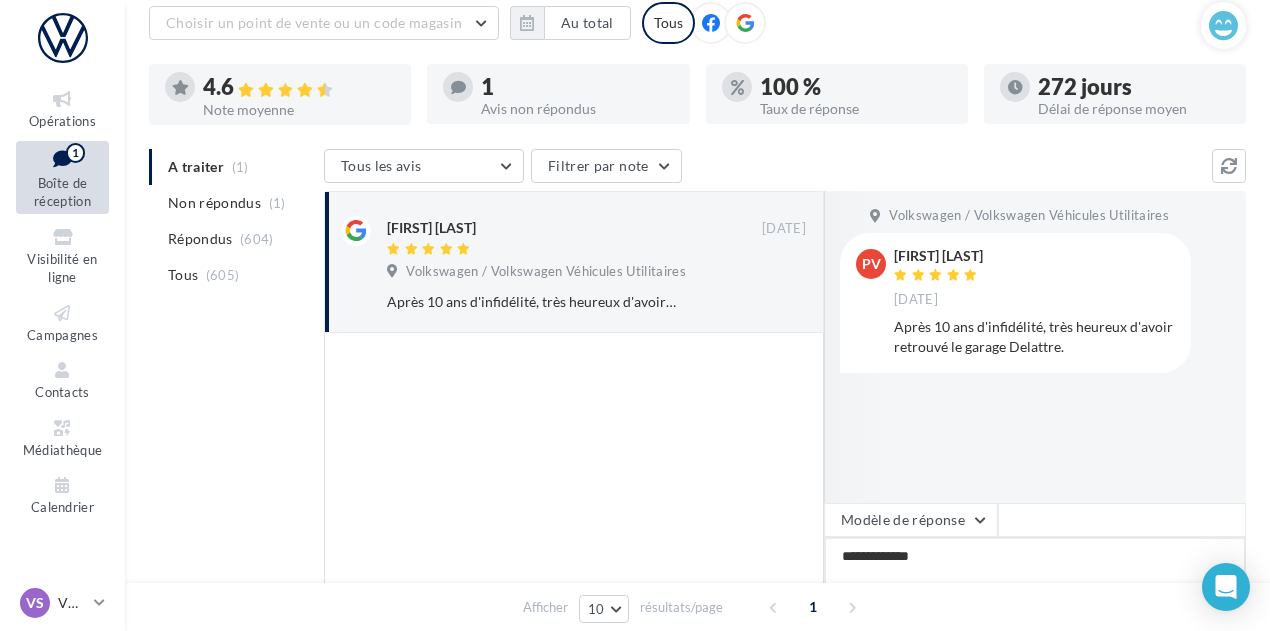 type on "**********" 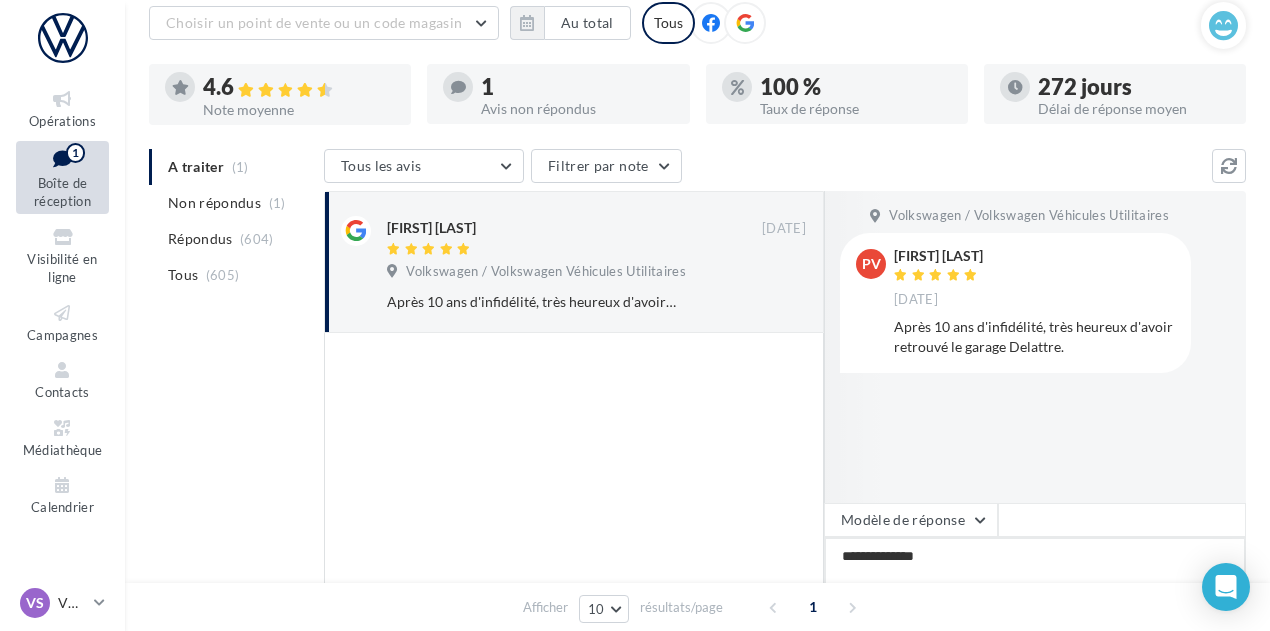 type on "**********" 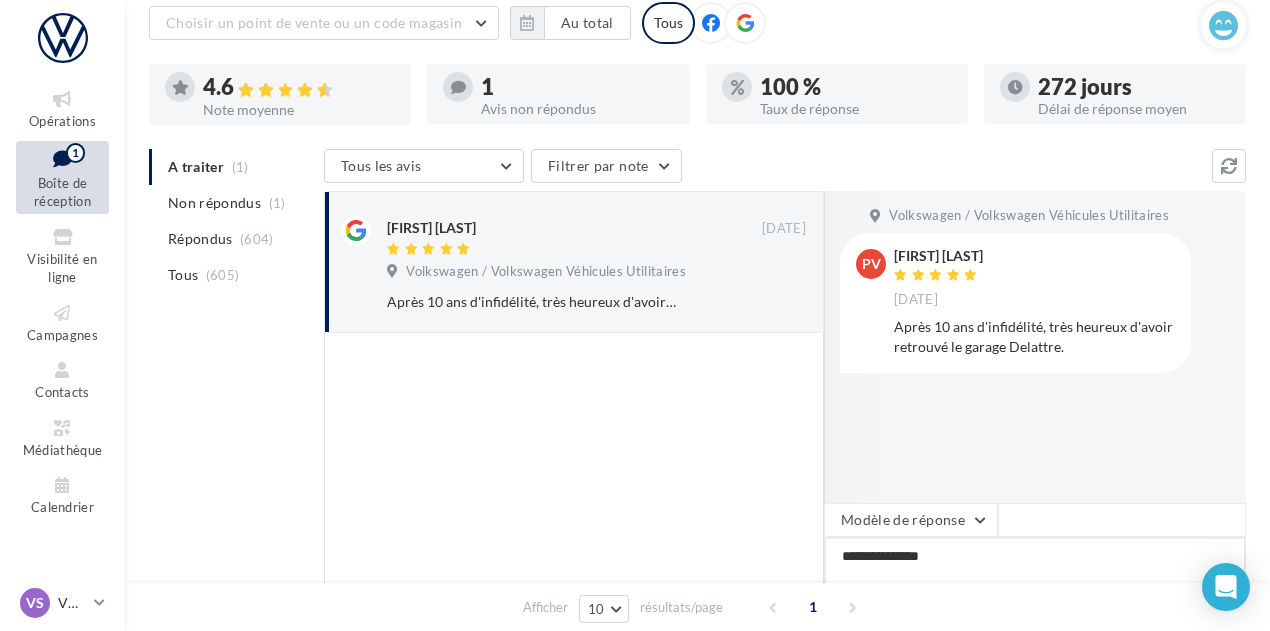 type on "**********" 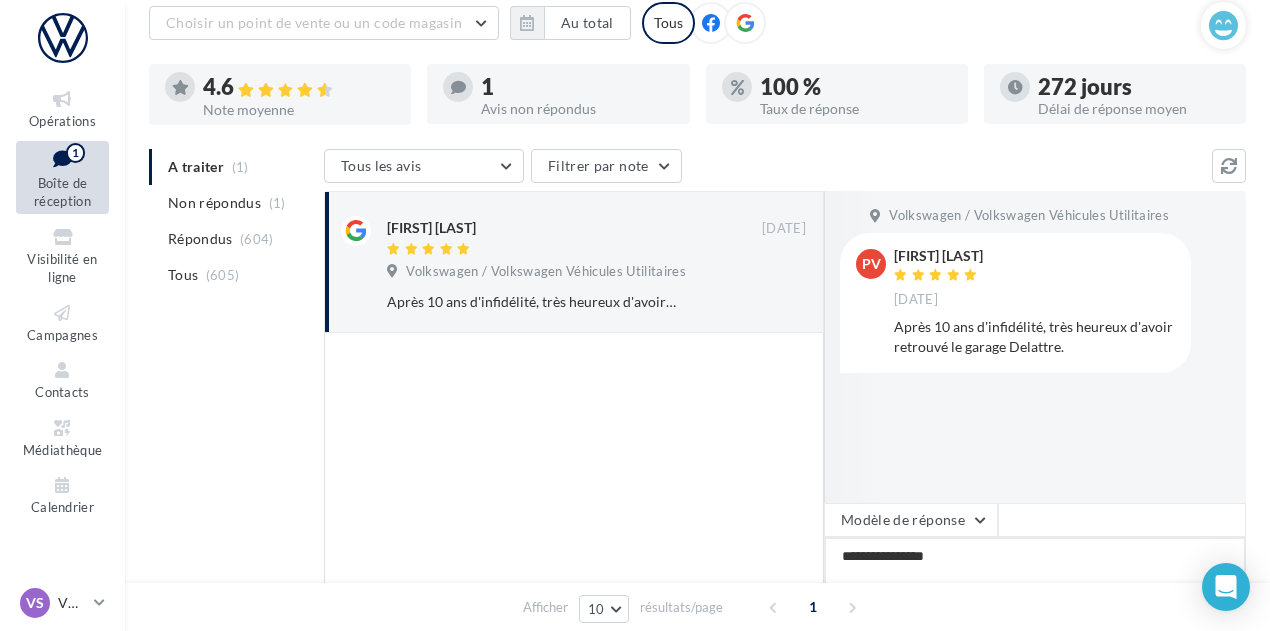 type on "**********" 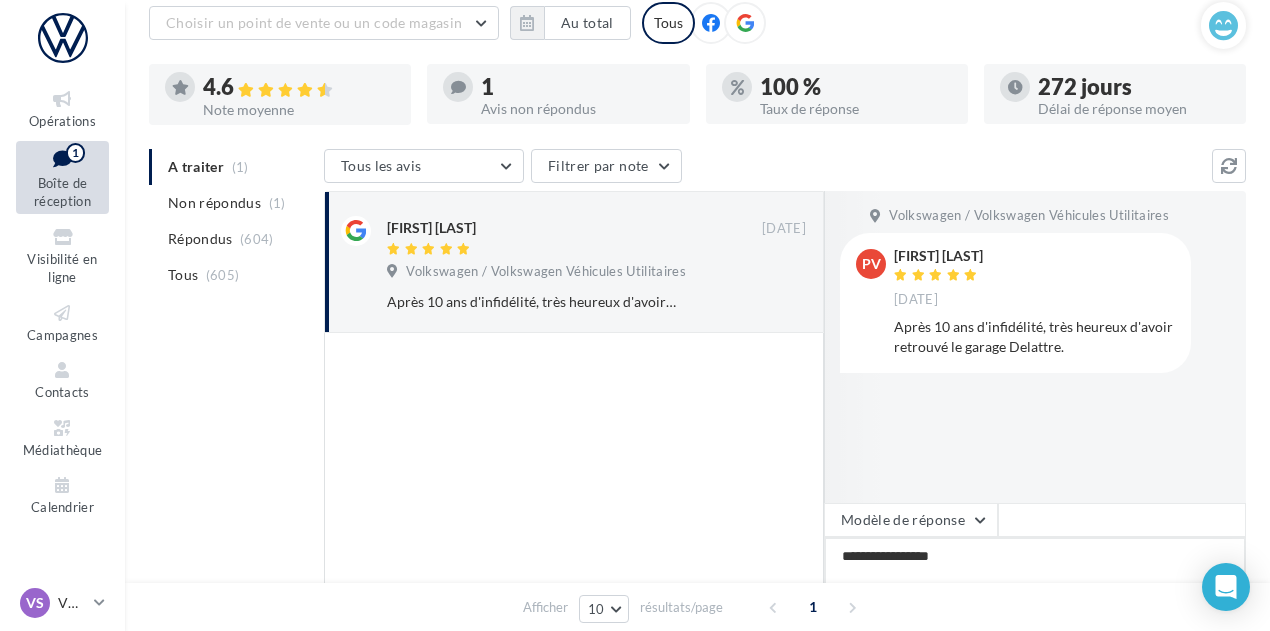 type on "**********" 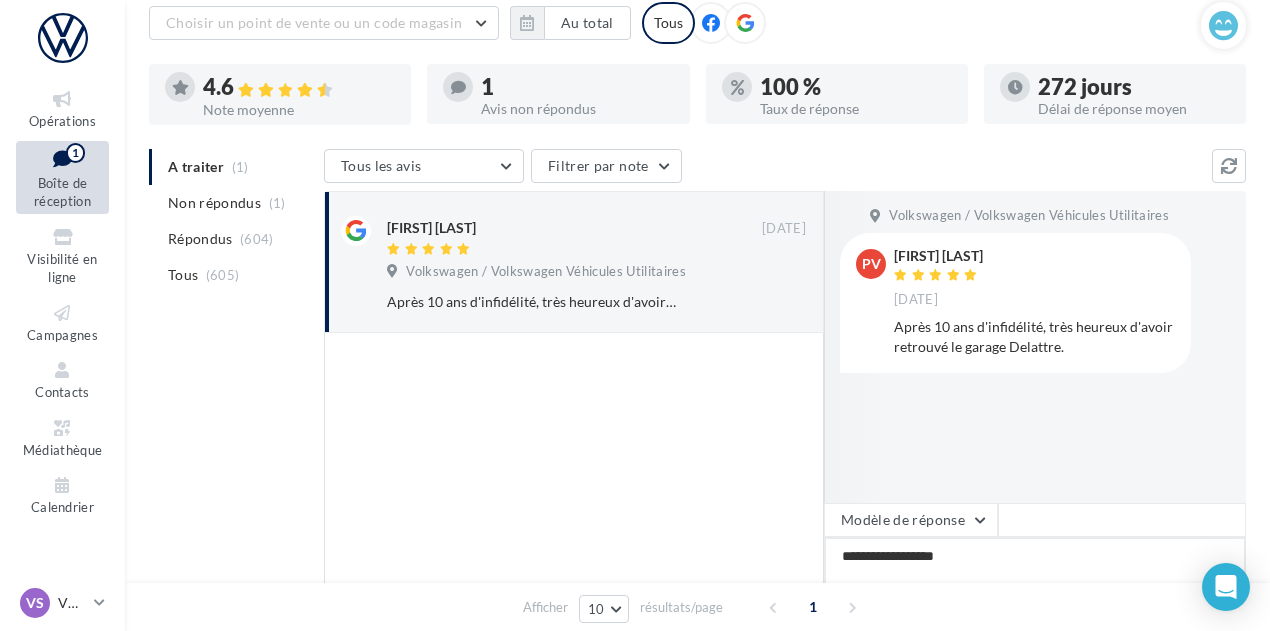 type on "**********" 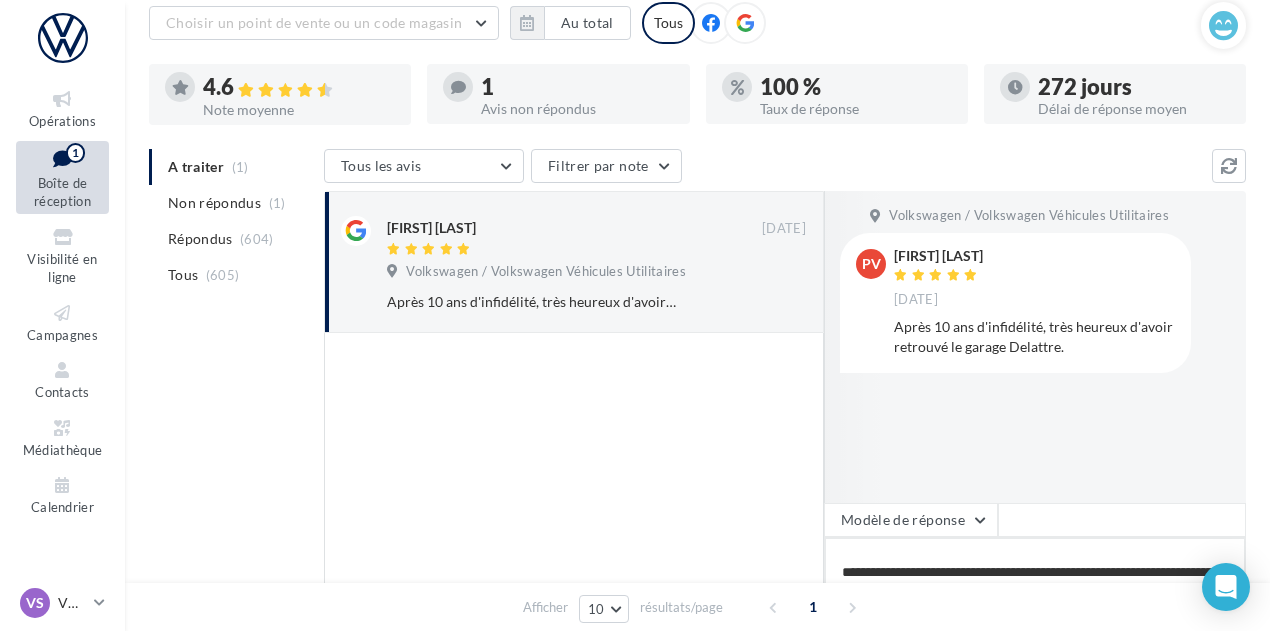 scroll, scrollTop: 24, scrollLeft: 0, axis: vertical 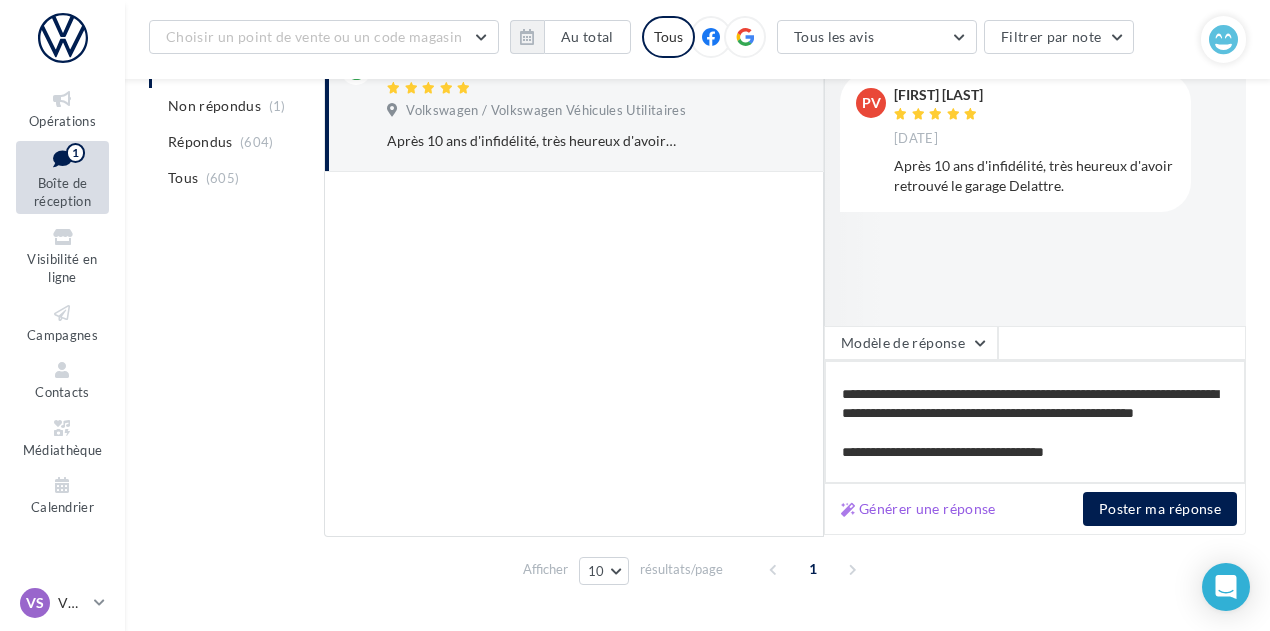 click on "**********" at bounding box center [1035, 422] 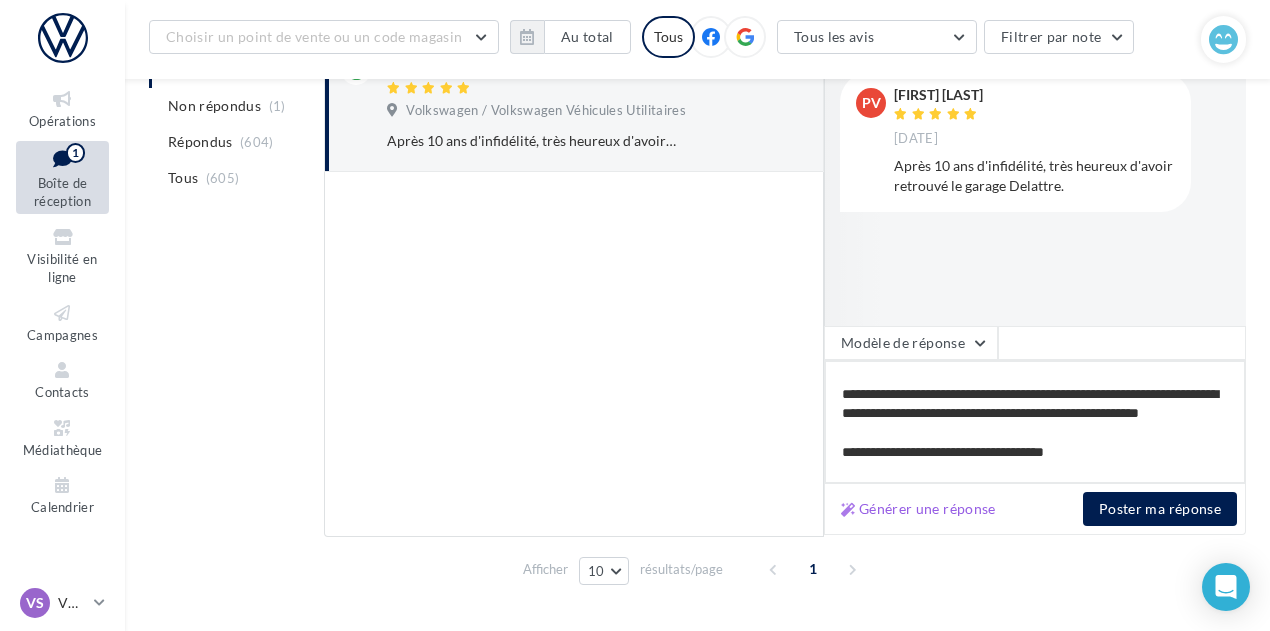 type on "**********" 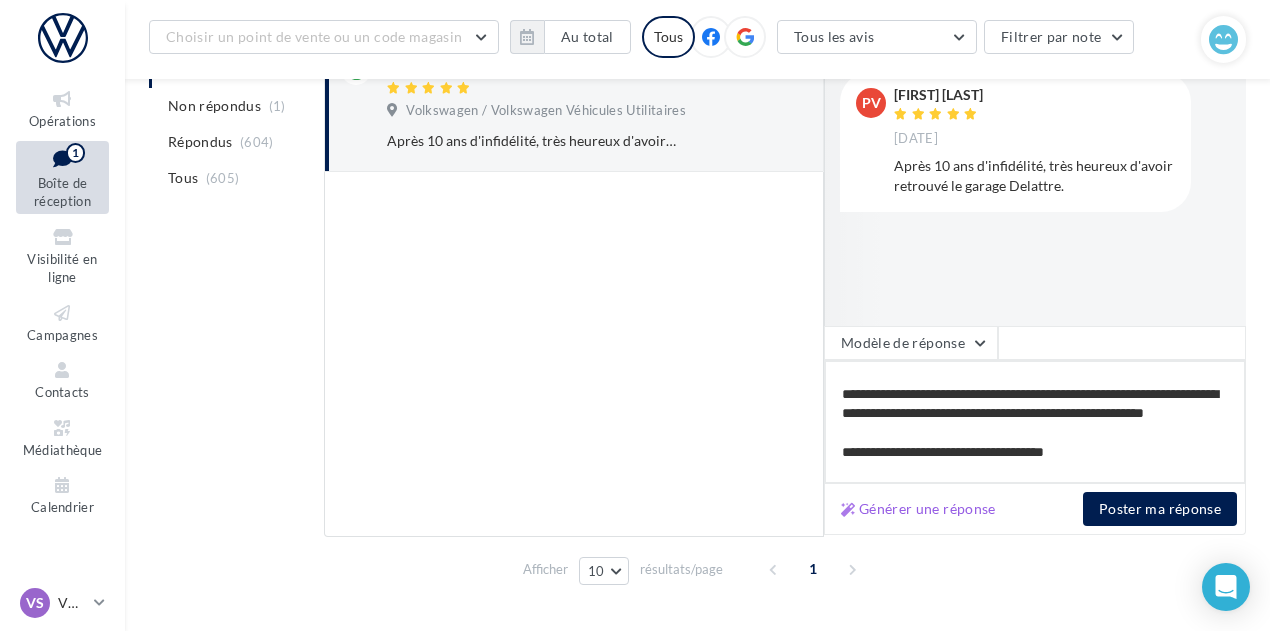 type on "**********" 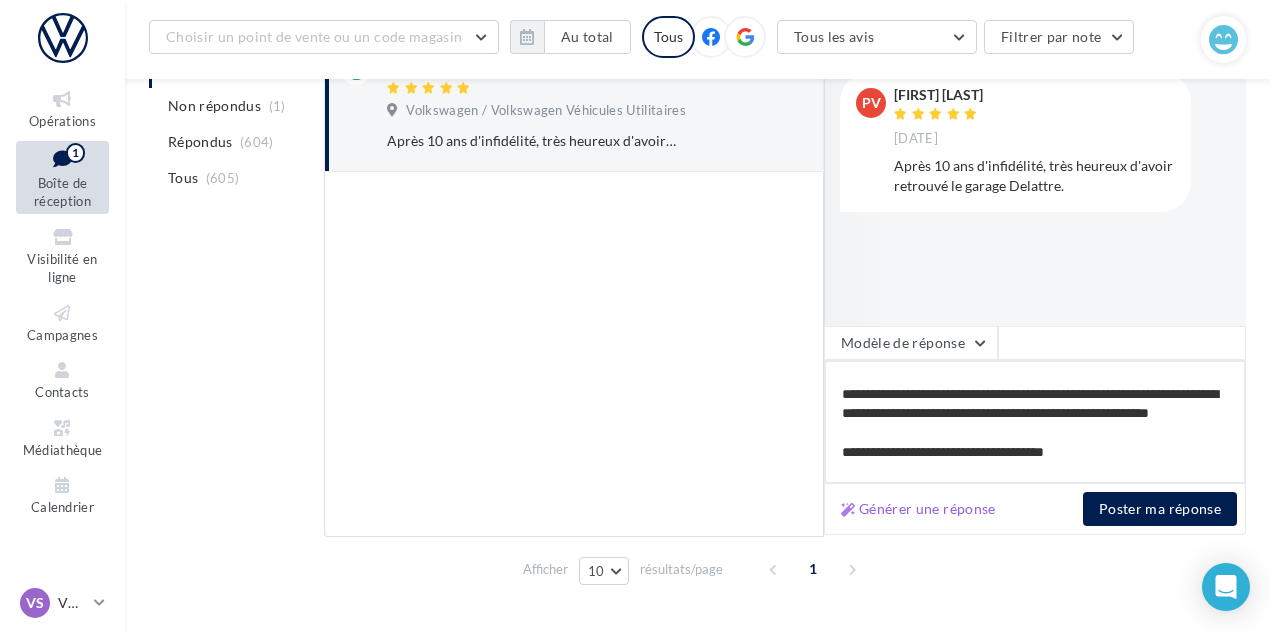type on "**********" 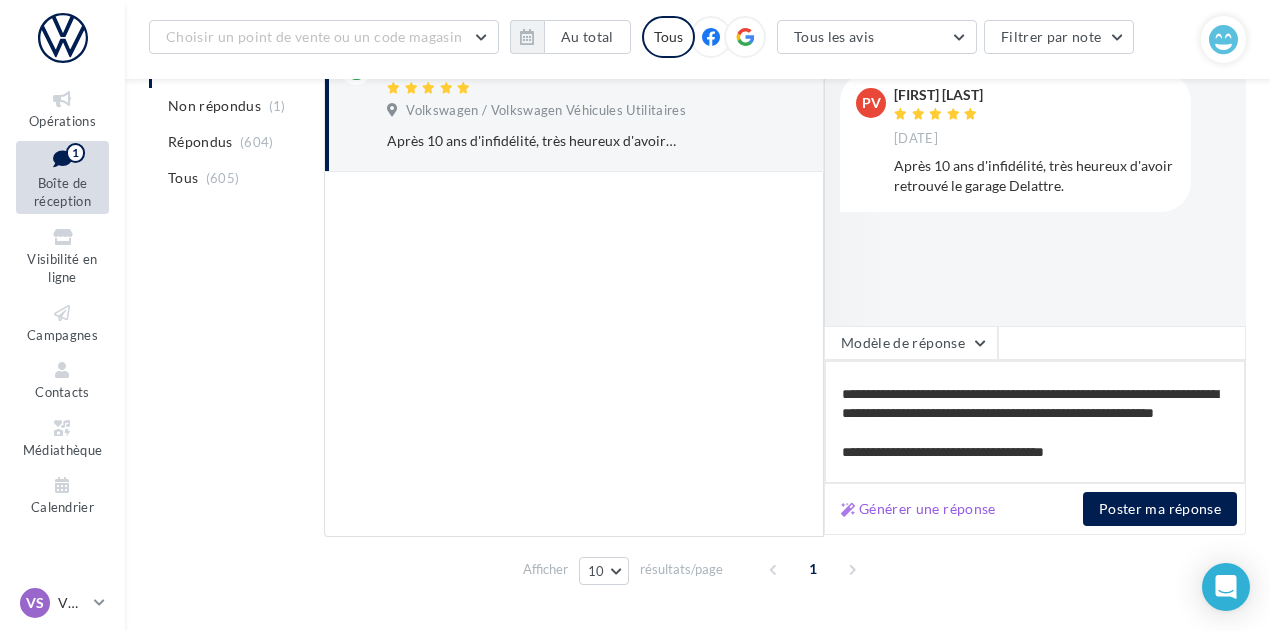 type on "**********" 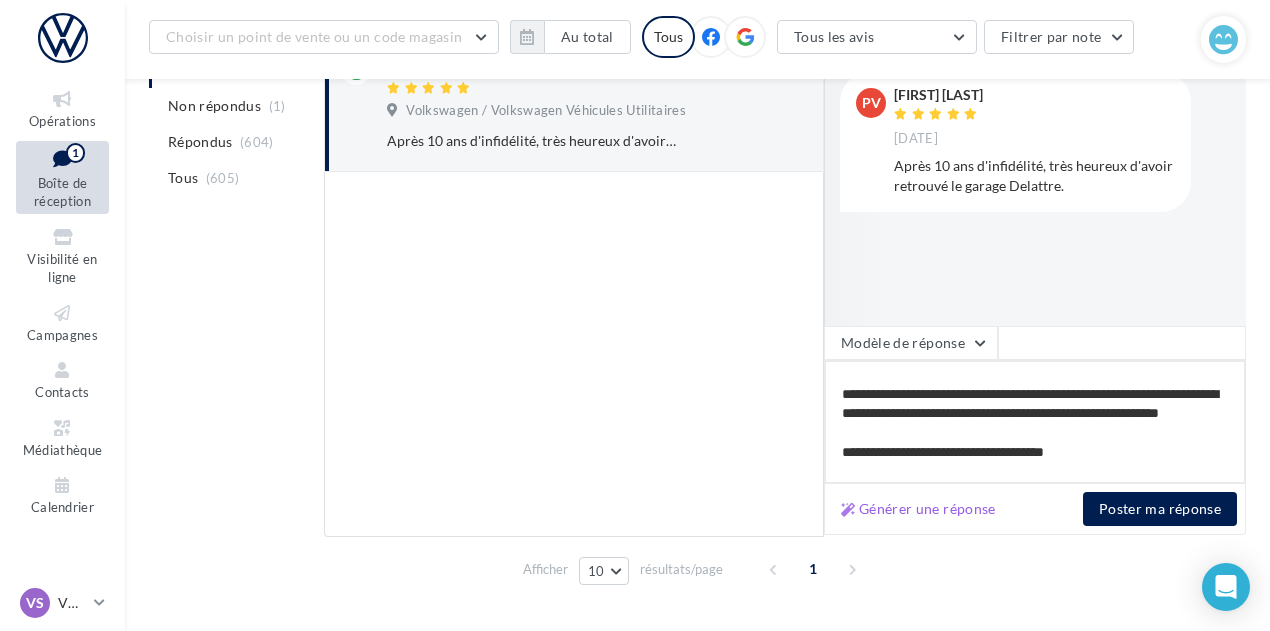 type on "**********" 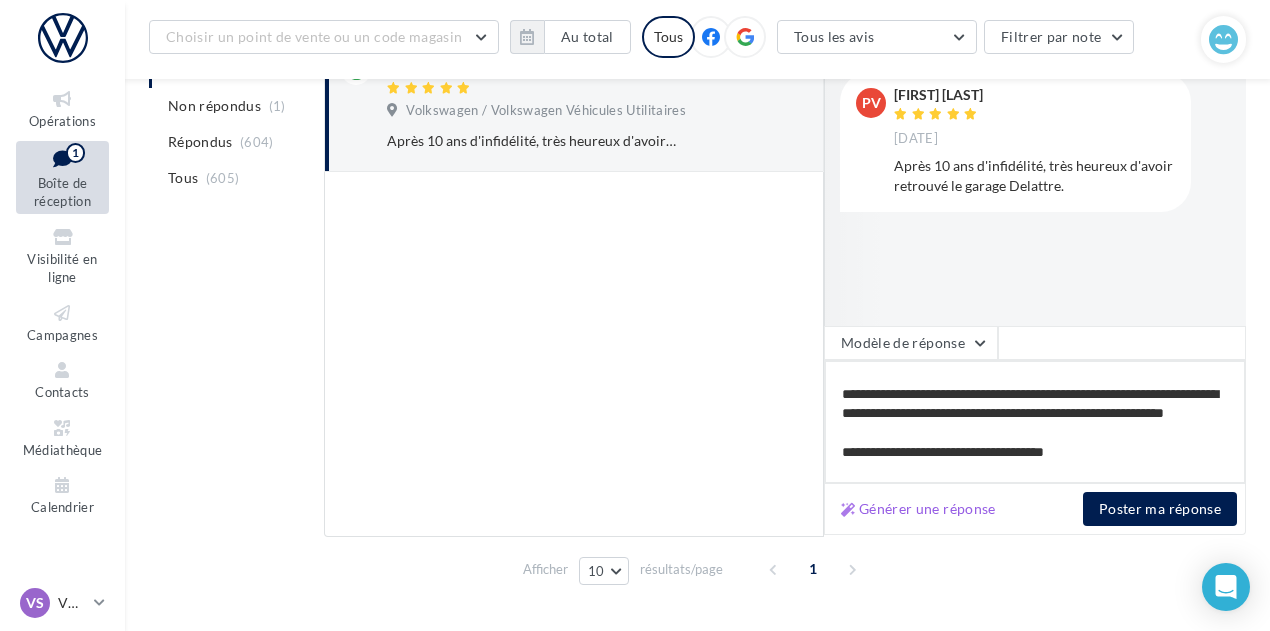 type on "**********" 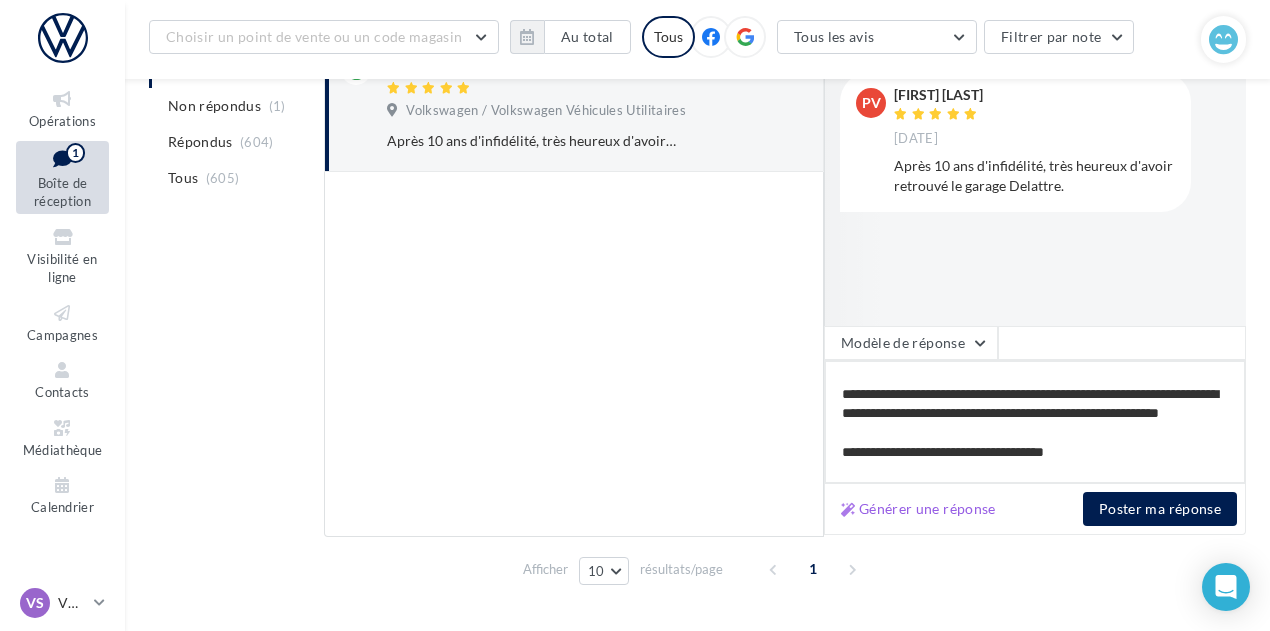 type on "**********" 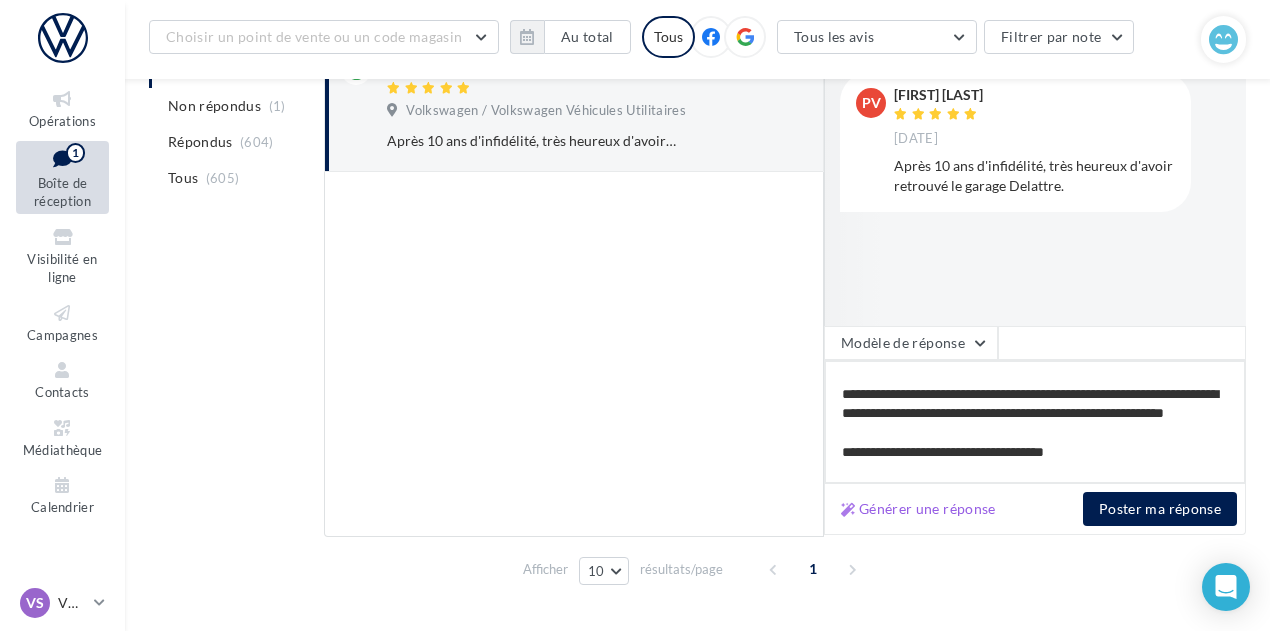 type on "**********" 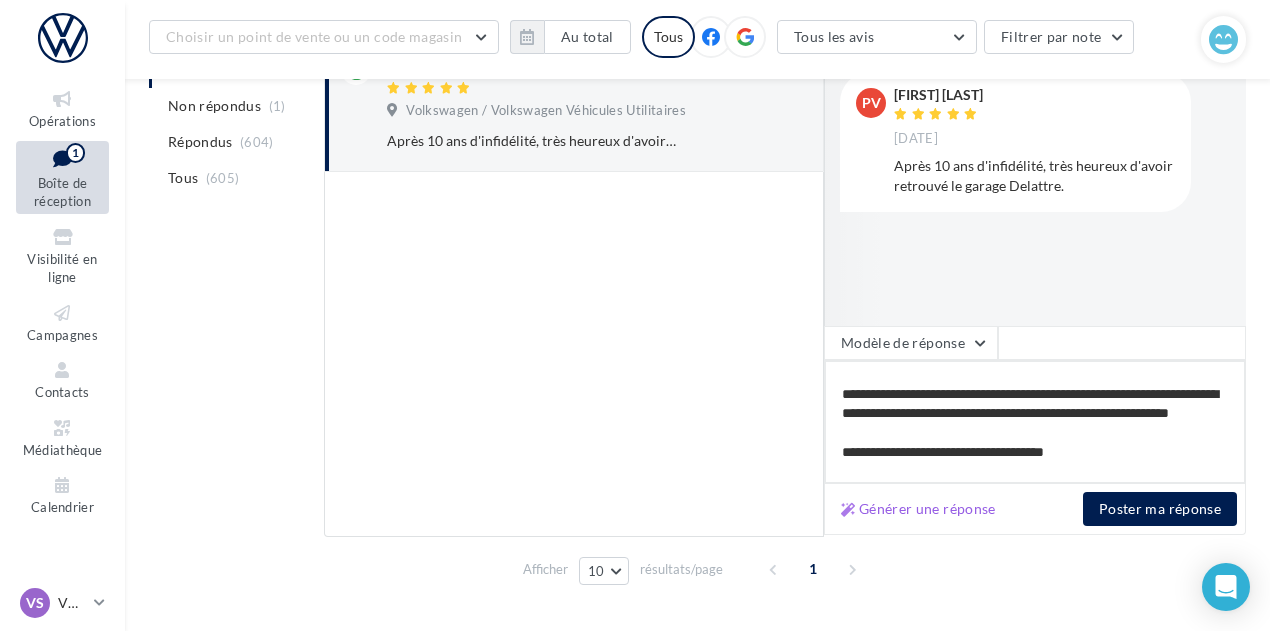type on "**********" 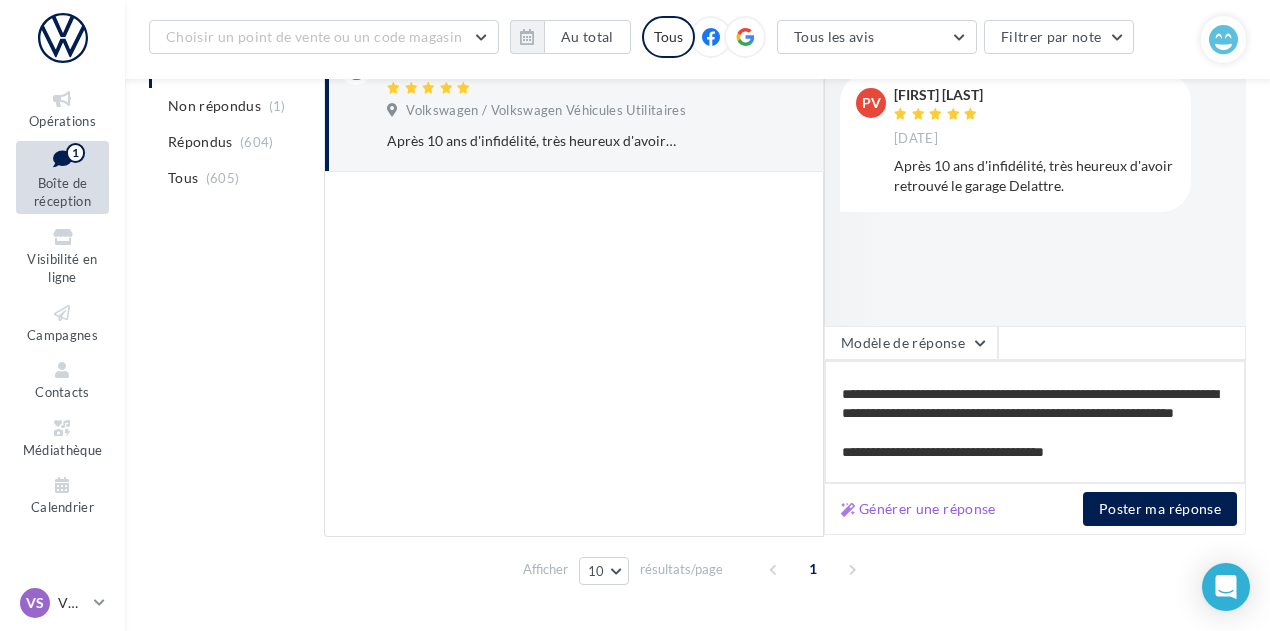 type on "**********" 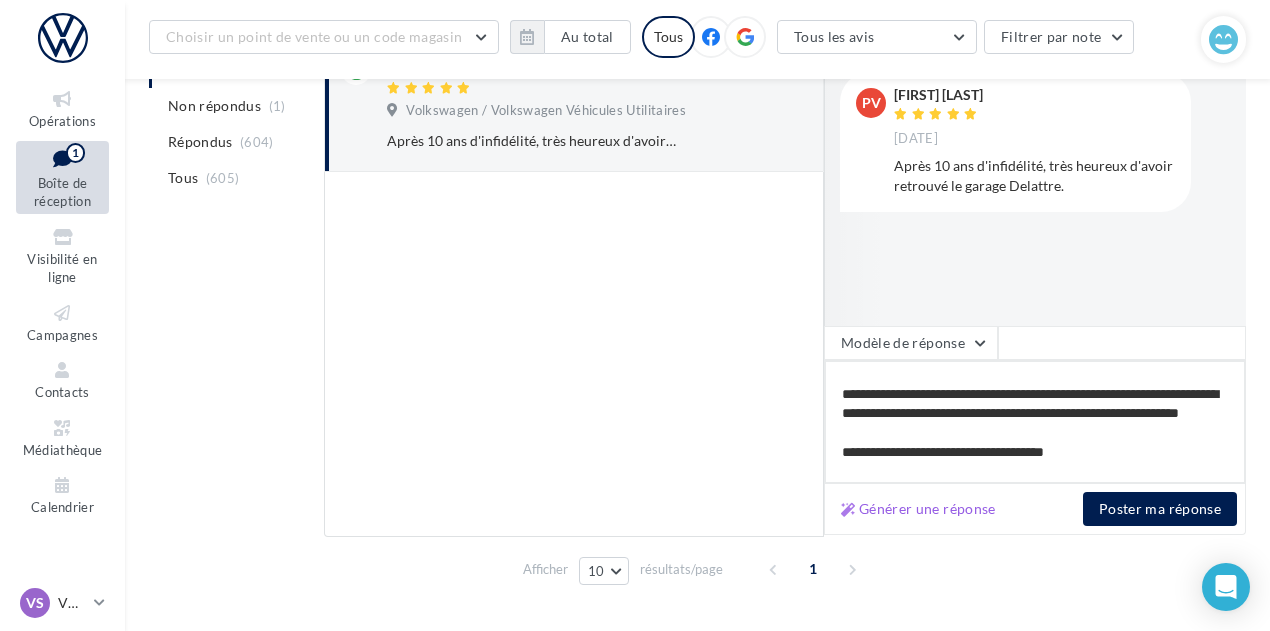 type on "**********" 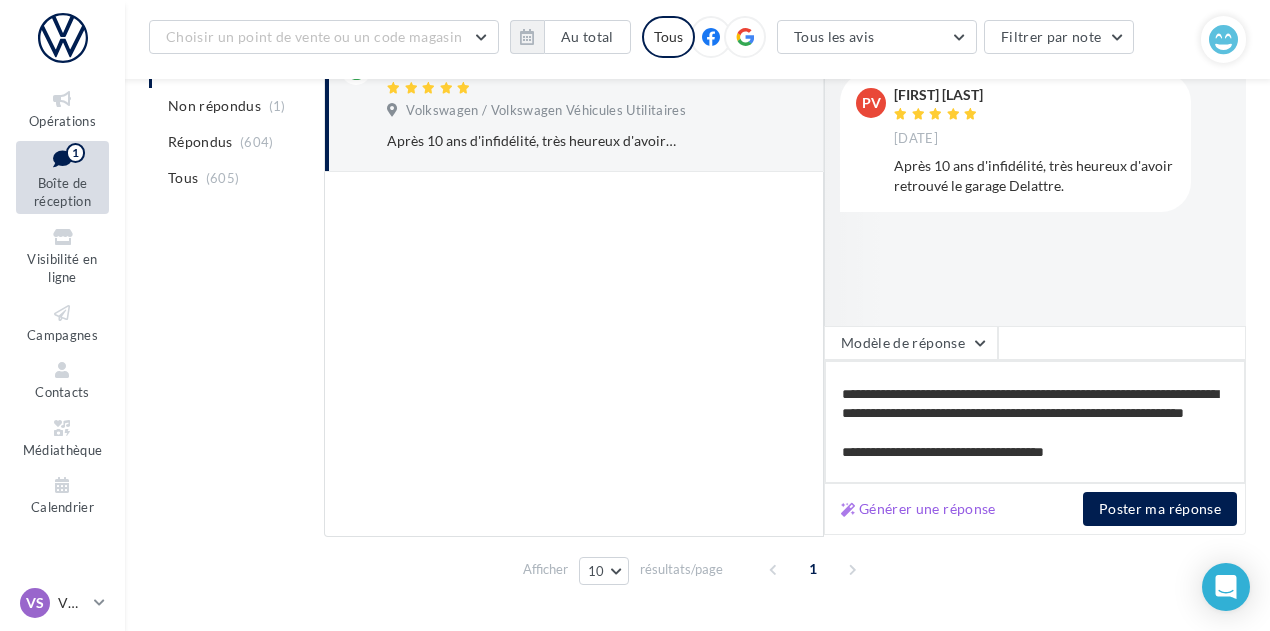 type on "**********" 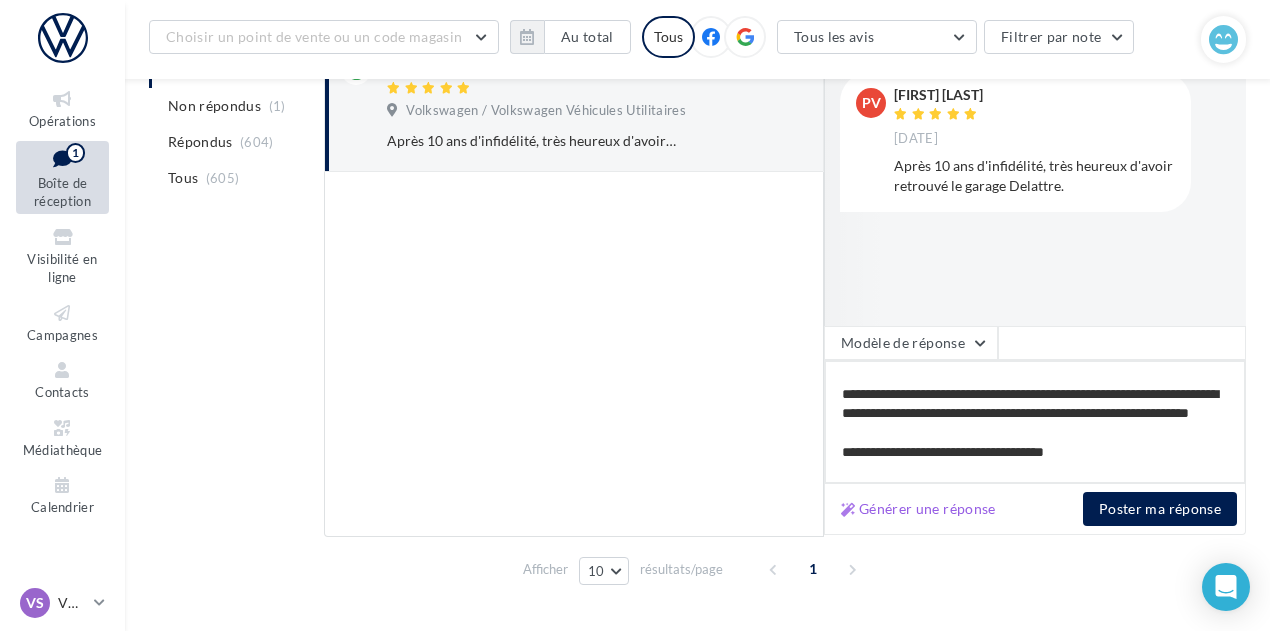 type on "**********" 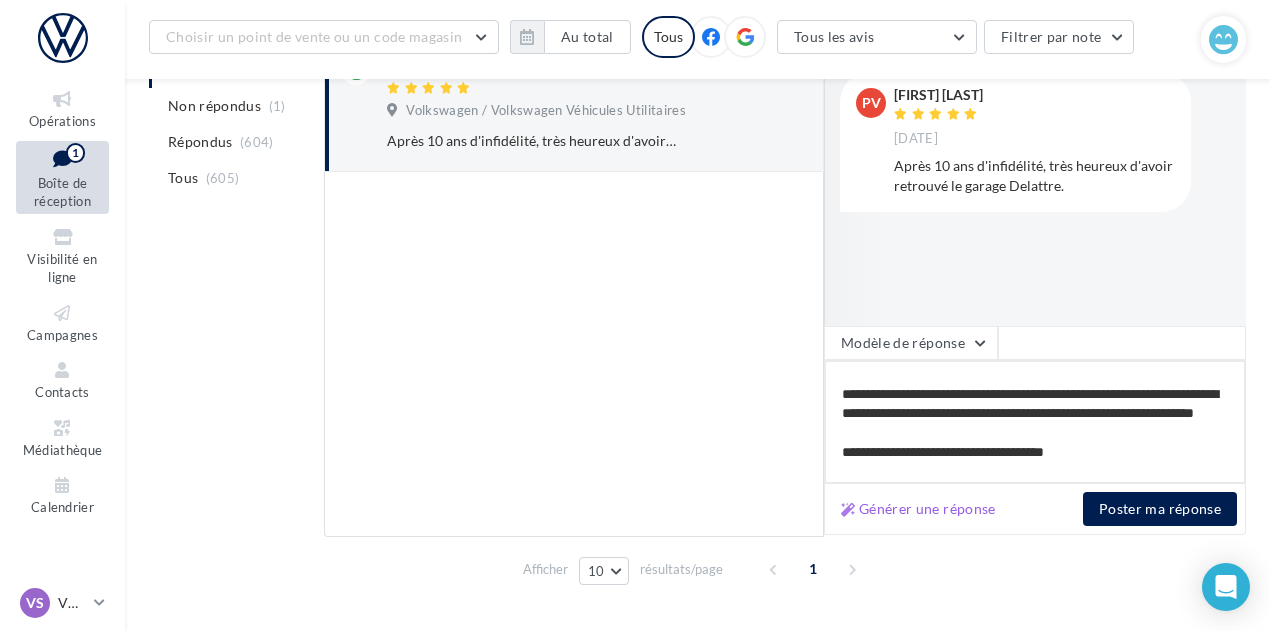 type on "**********" 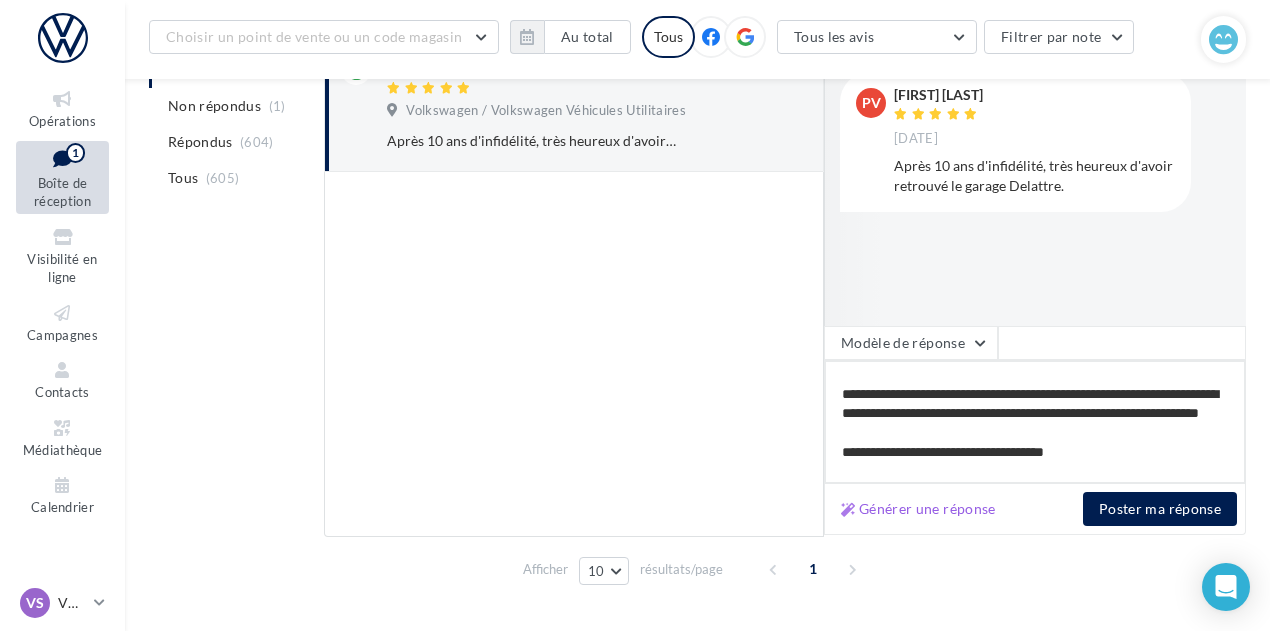 type on "**********" 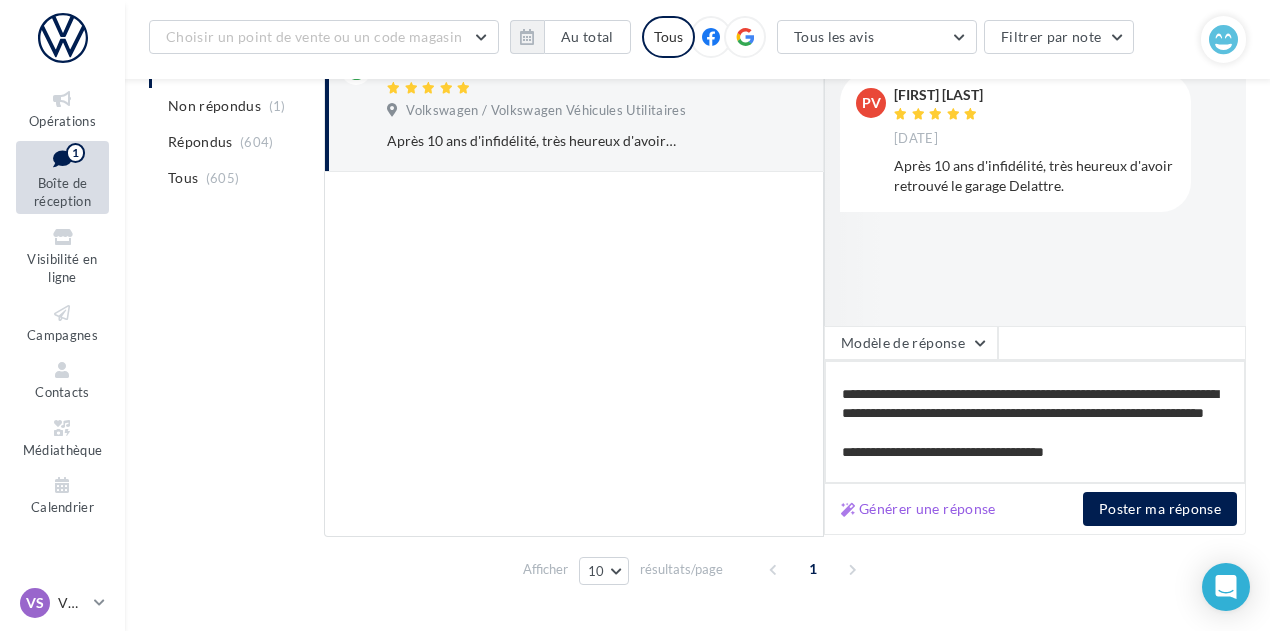 type on "**********" 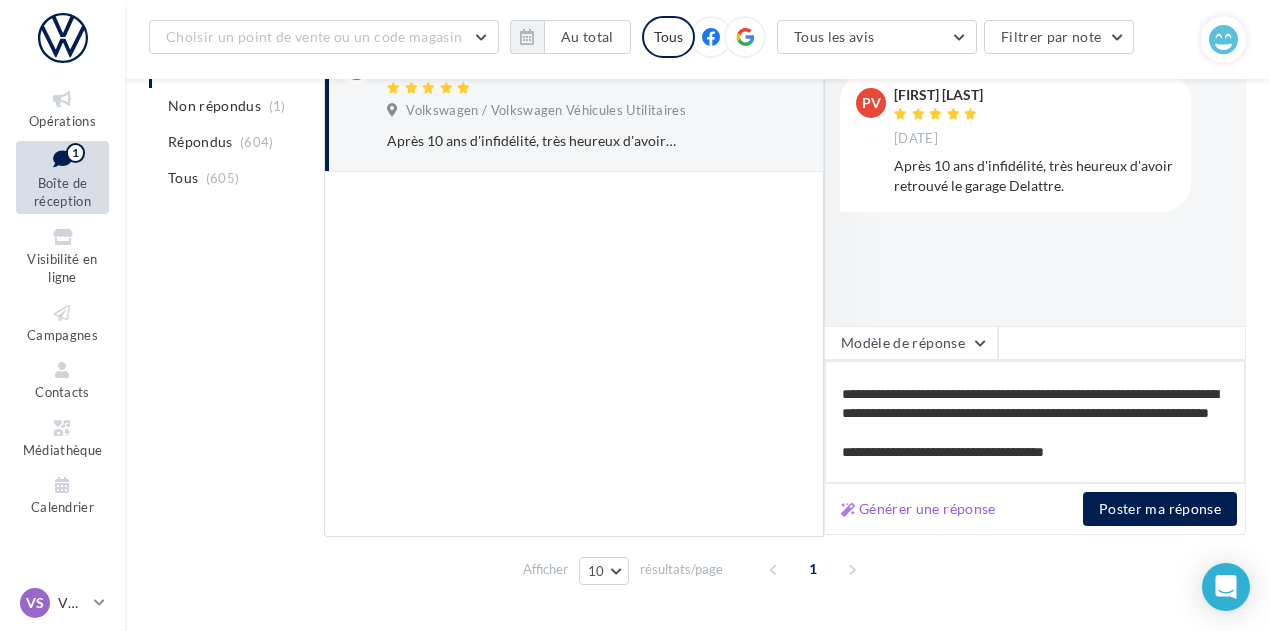 type on "**********" 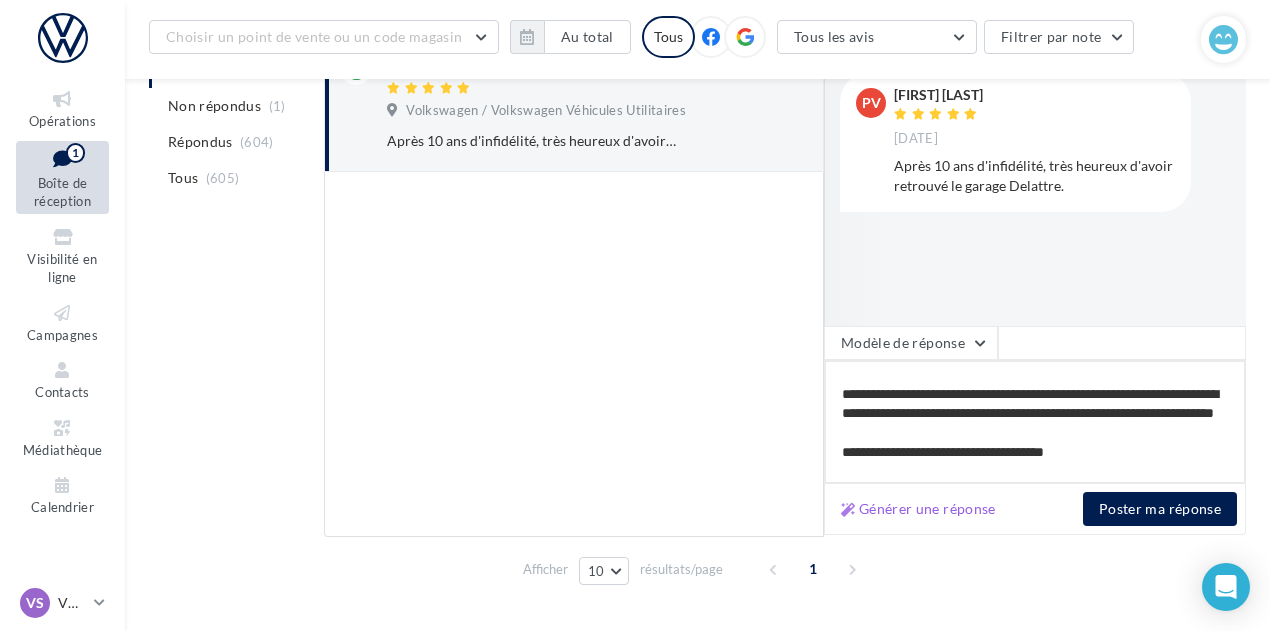 type on "**********" 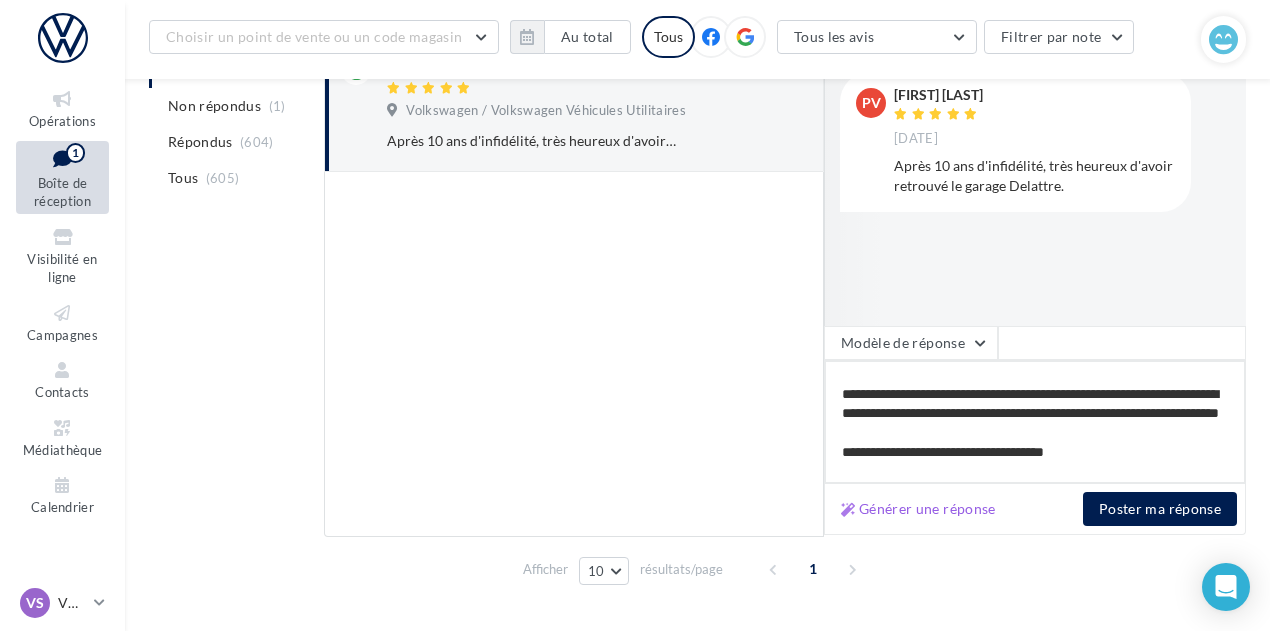 type on "**********" 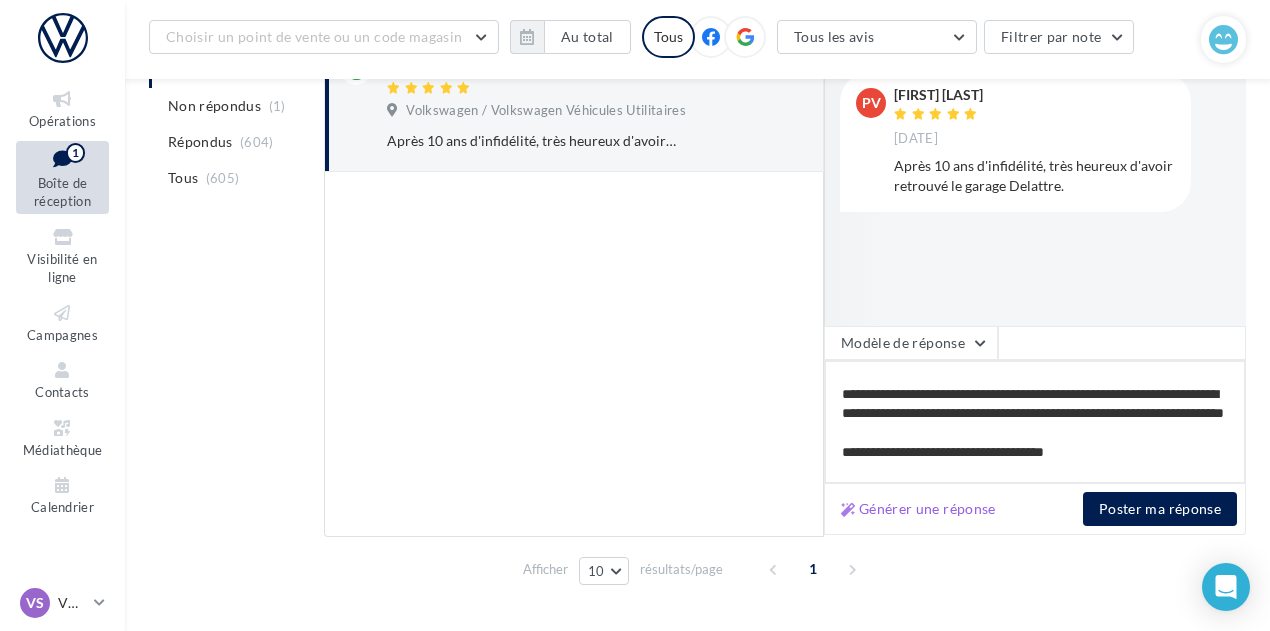 type on "**********" 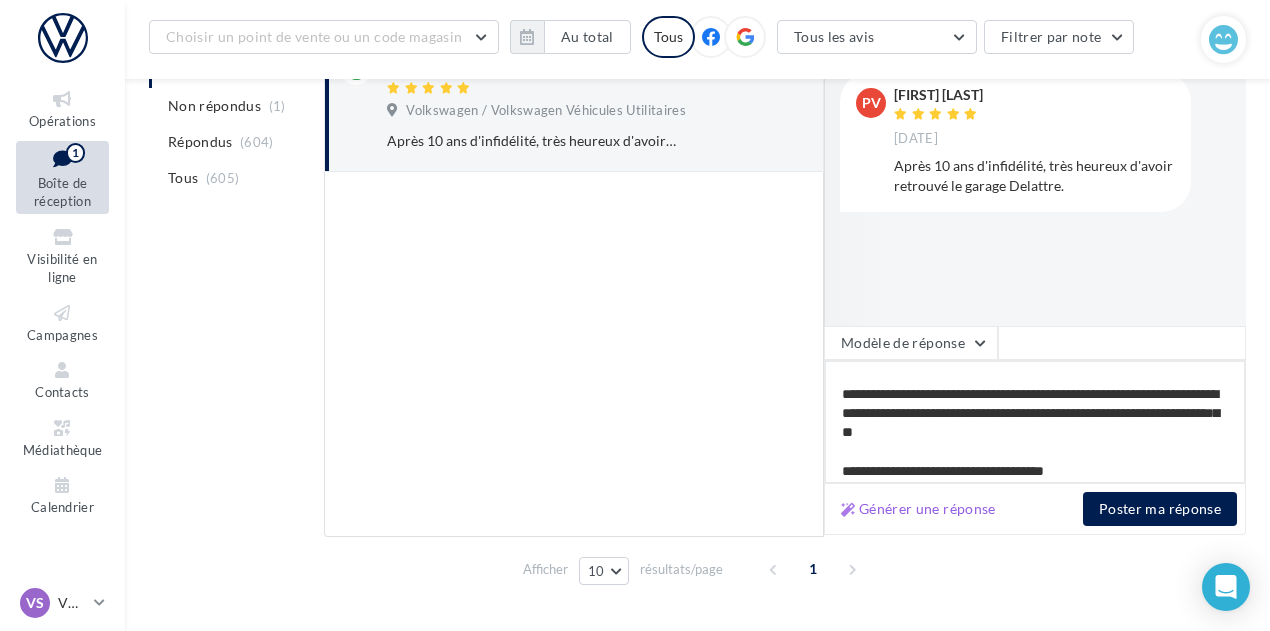 type on "**********" 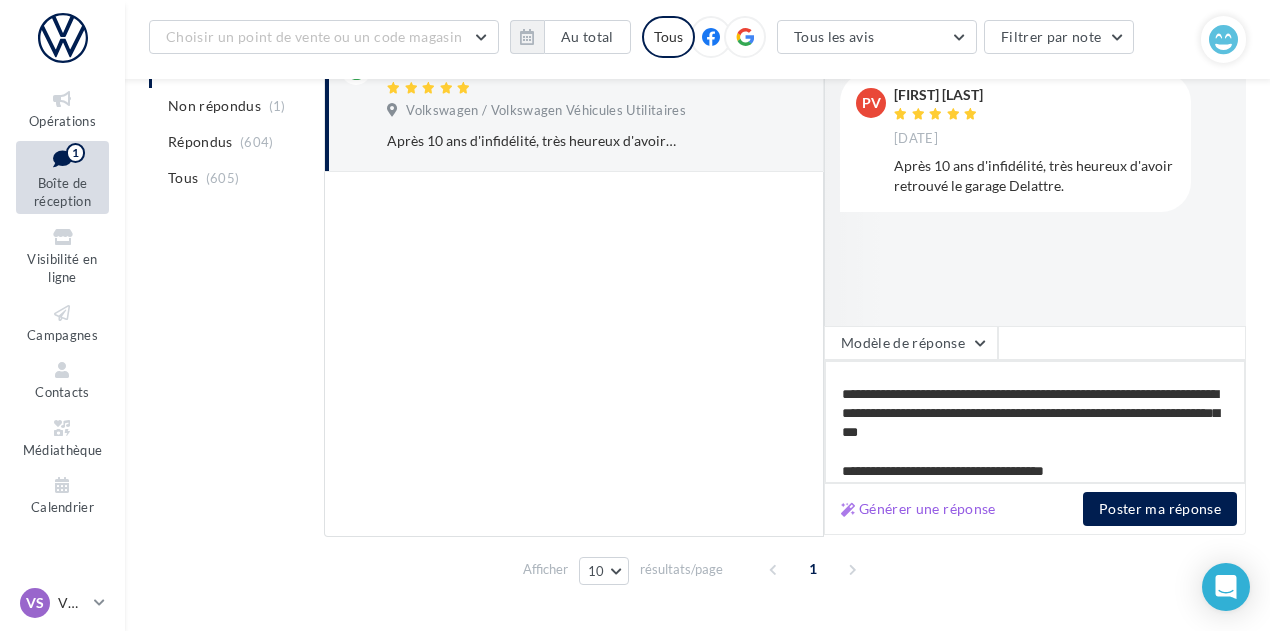 type on "**********" 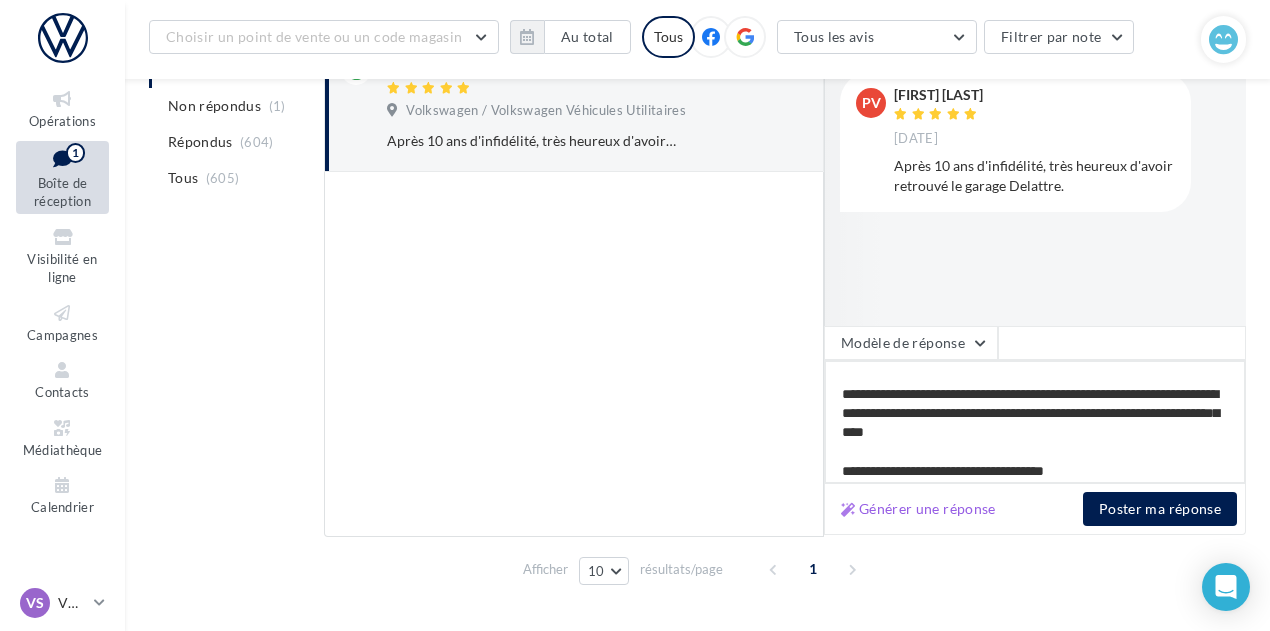 type on "**********" 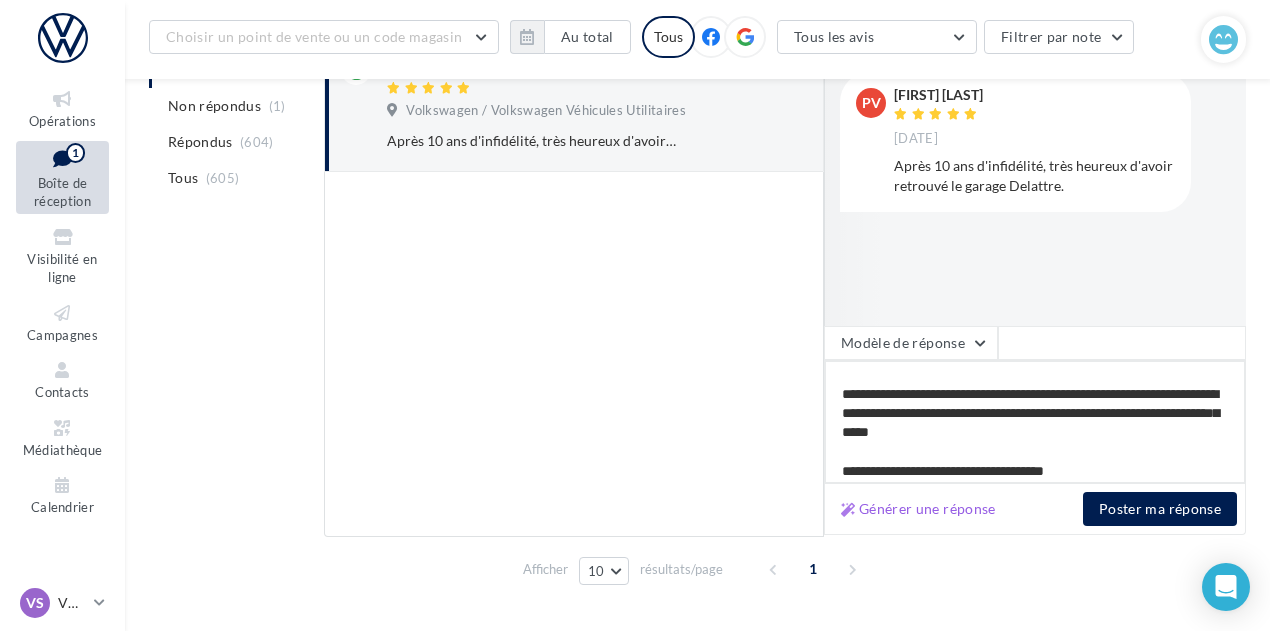 type on "**********" 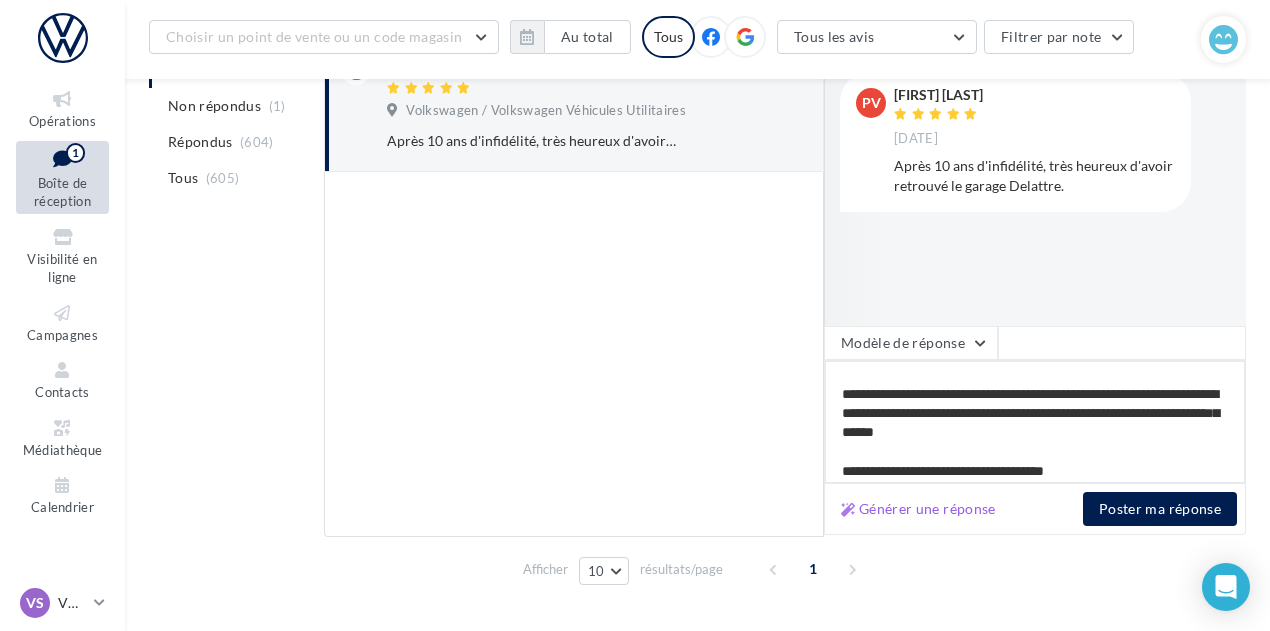 type on "**********" 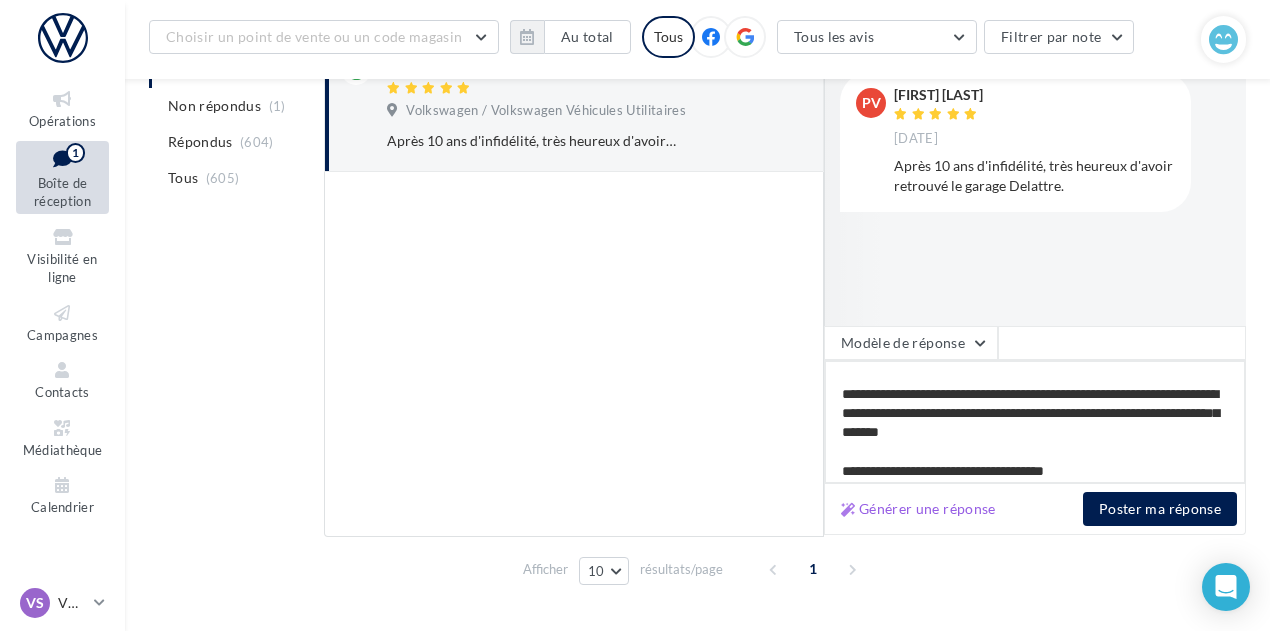 type on "**********" 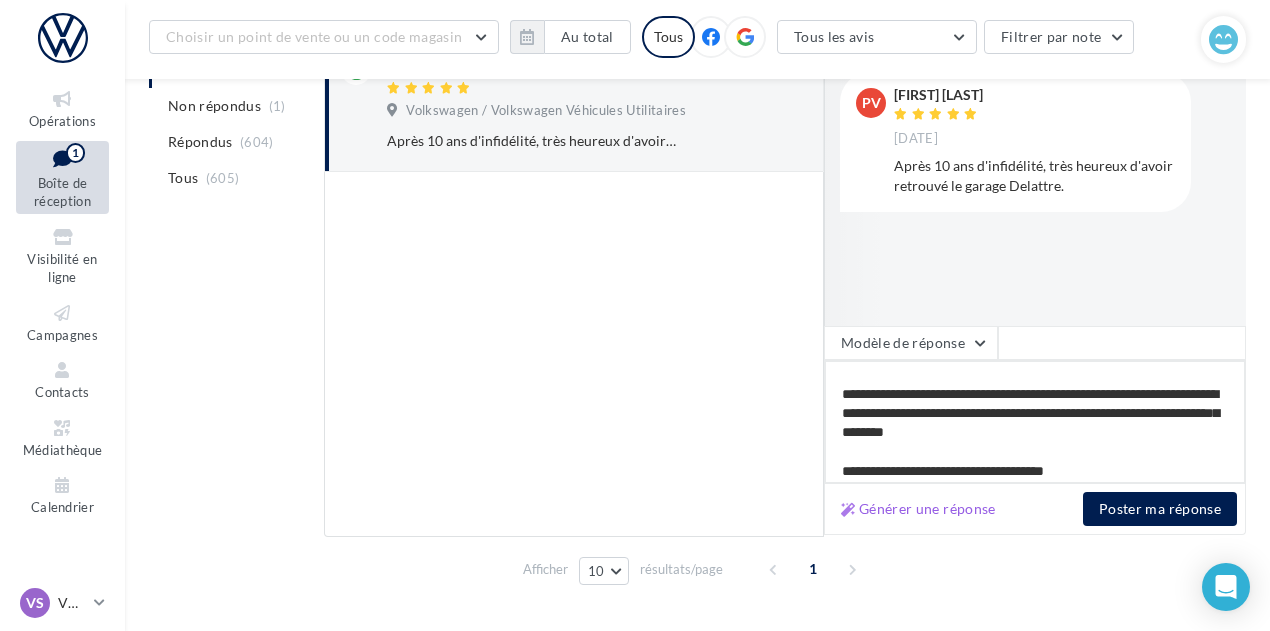 type on "**********" 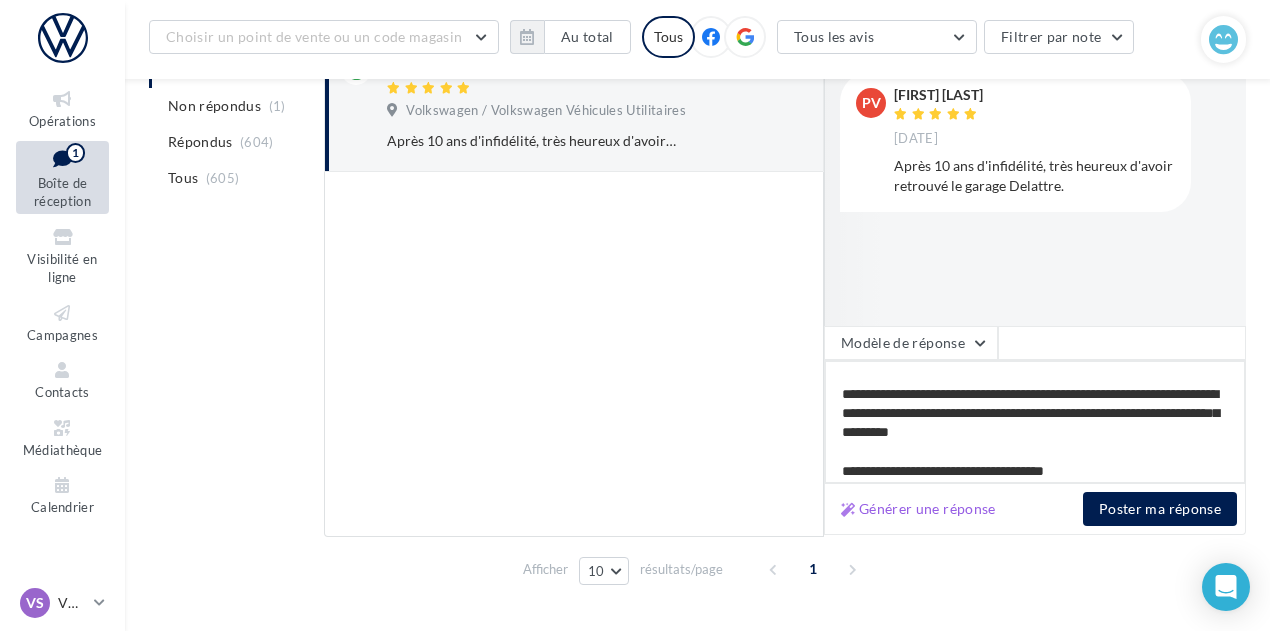type on "**********" 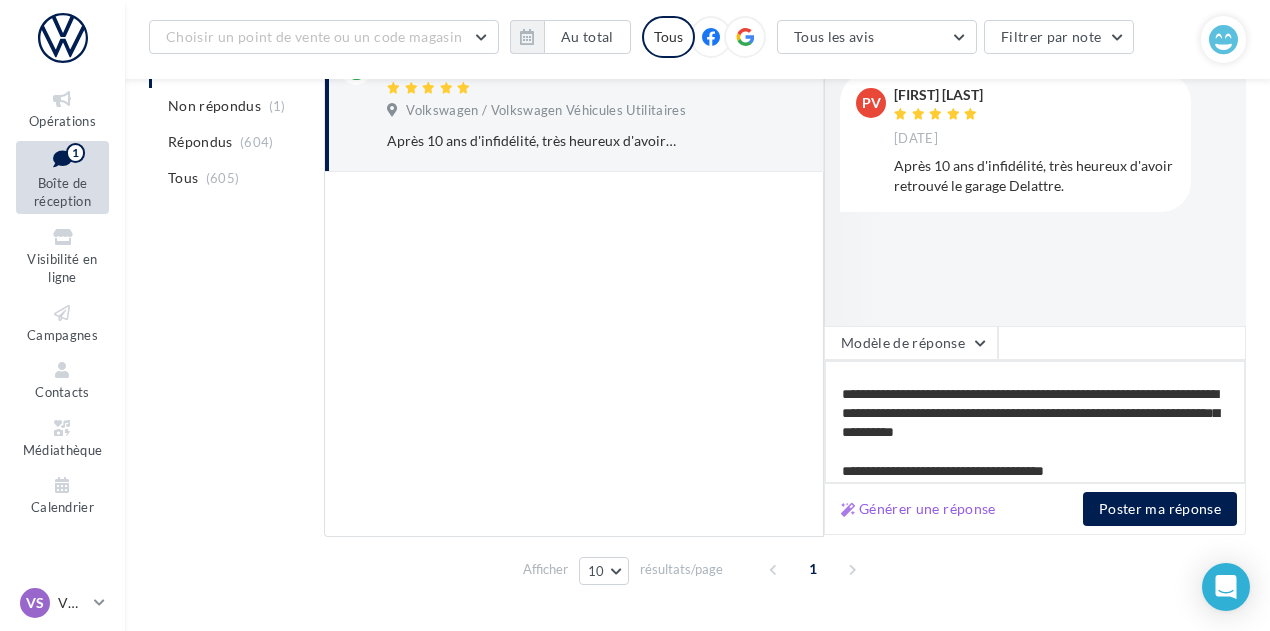type on "**********" 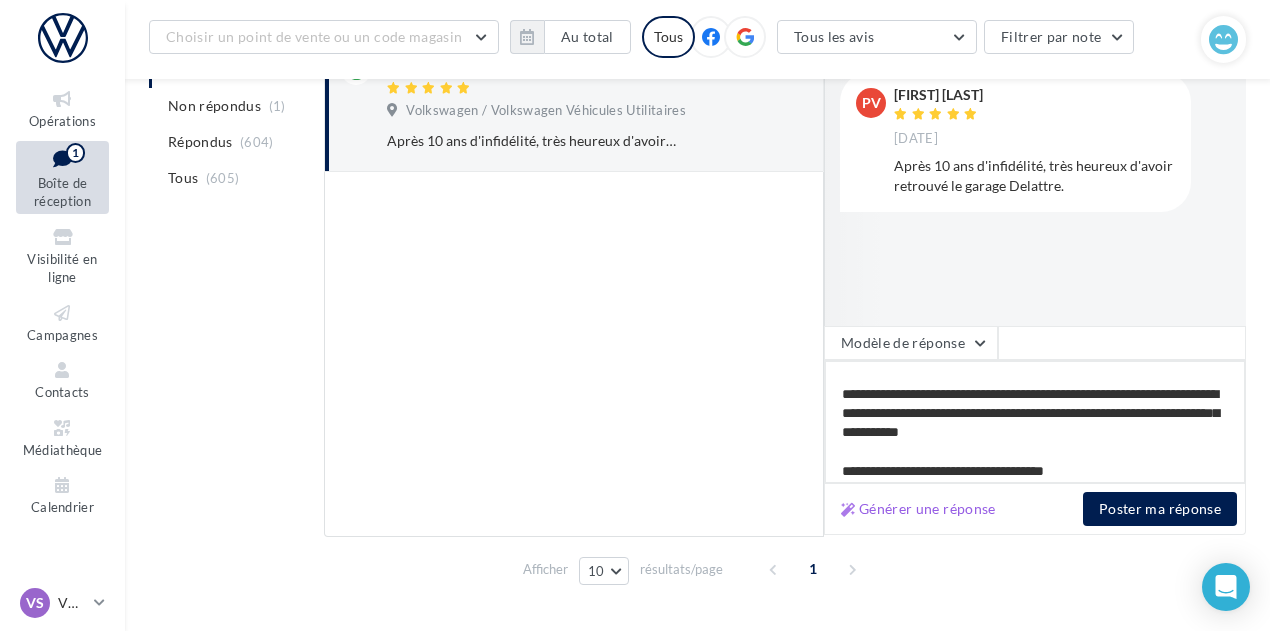 type on "**********" 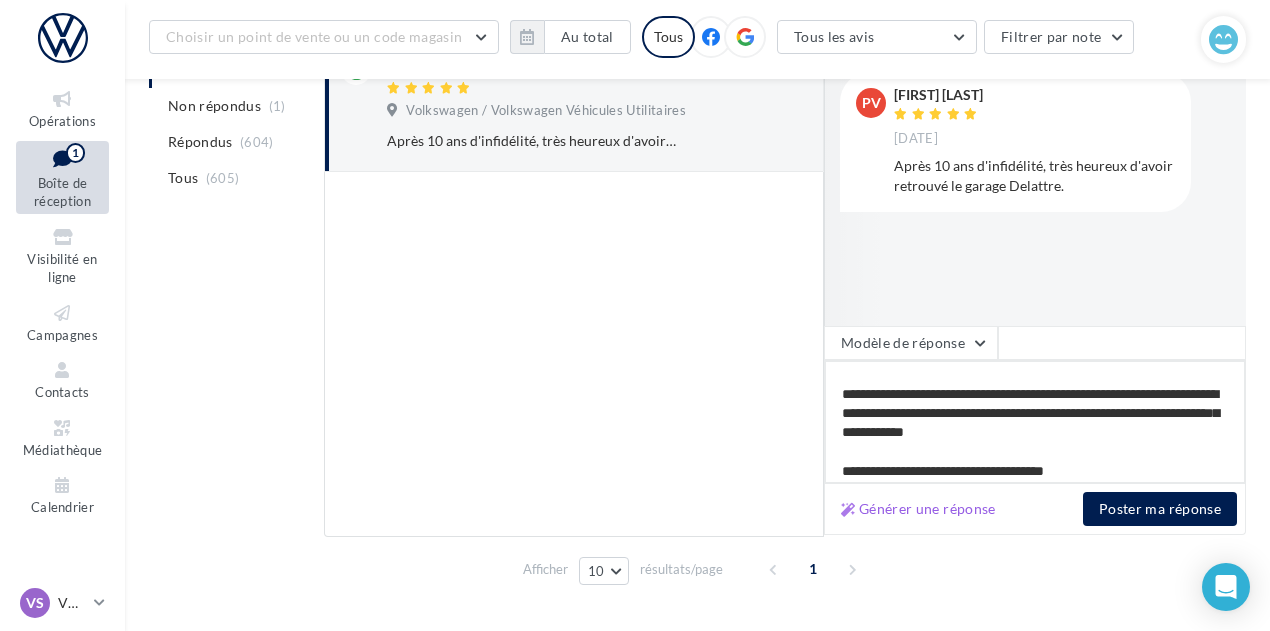 type on "**********" 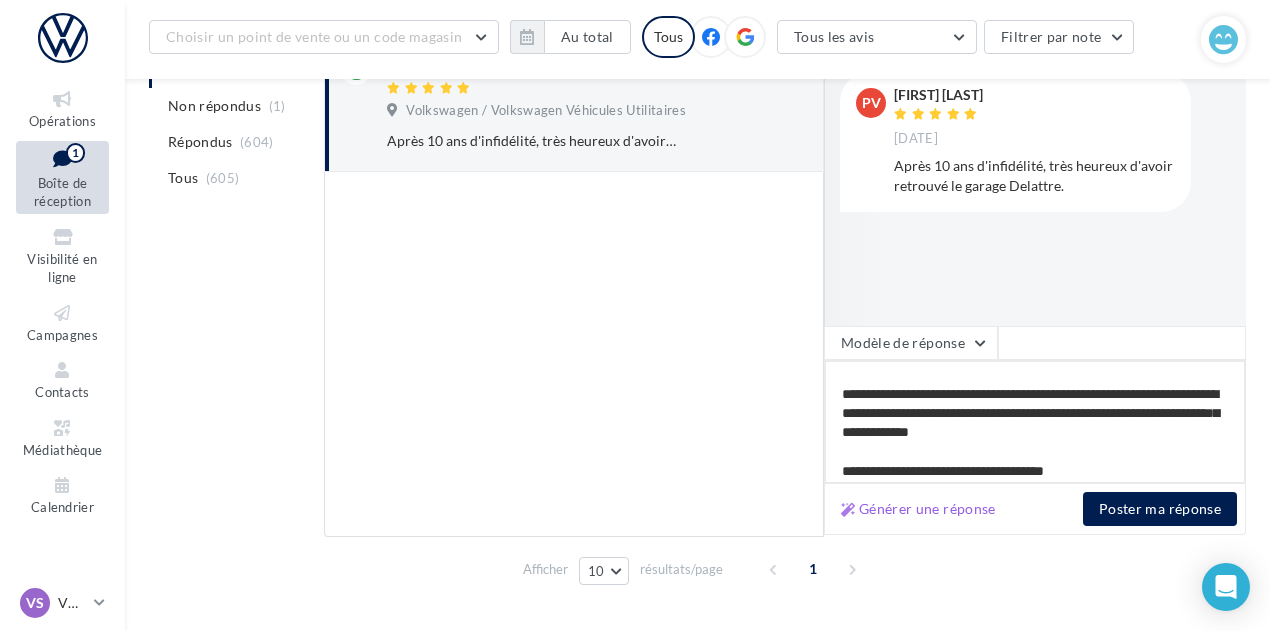 type on "**********" 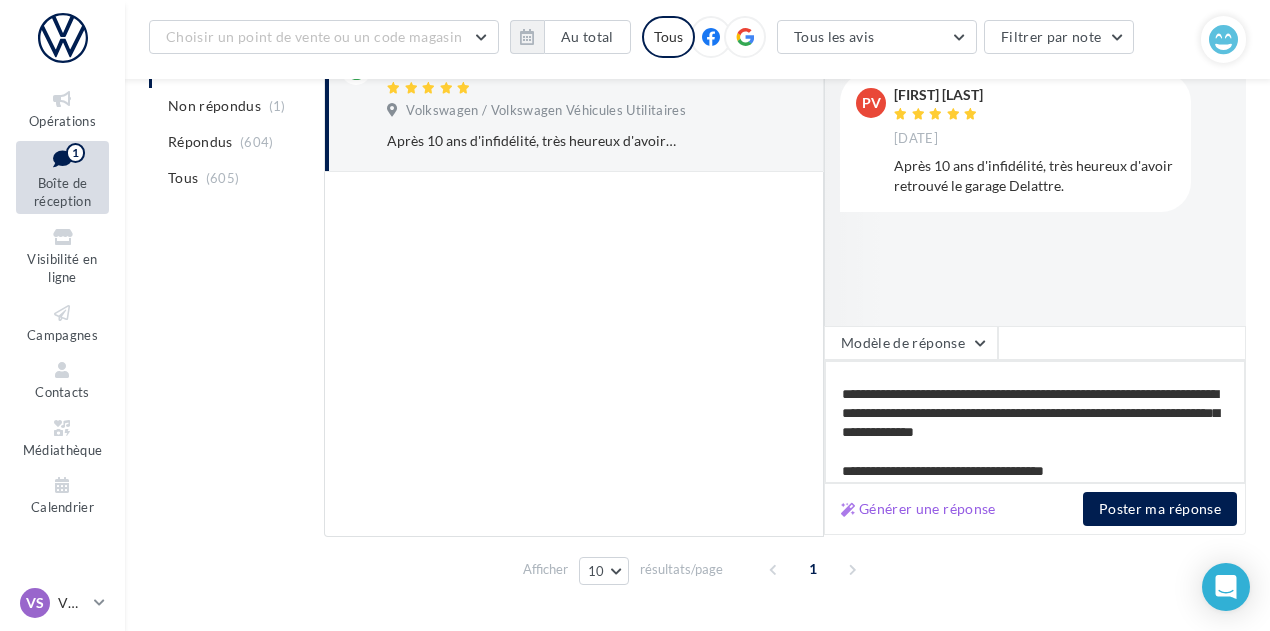 type on "**********" 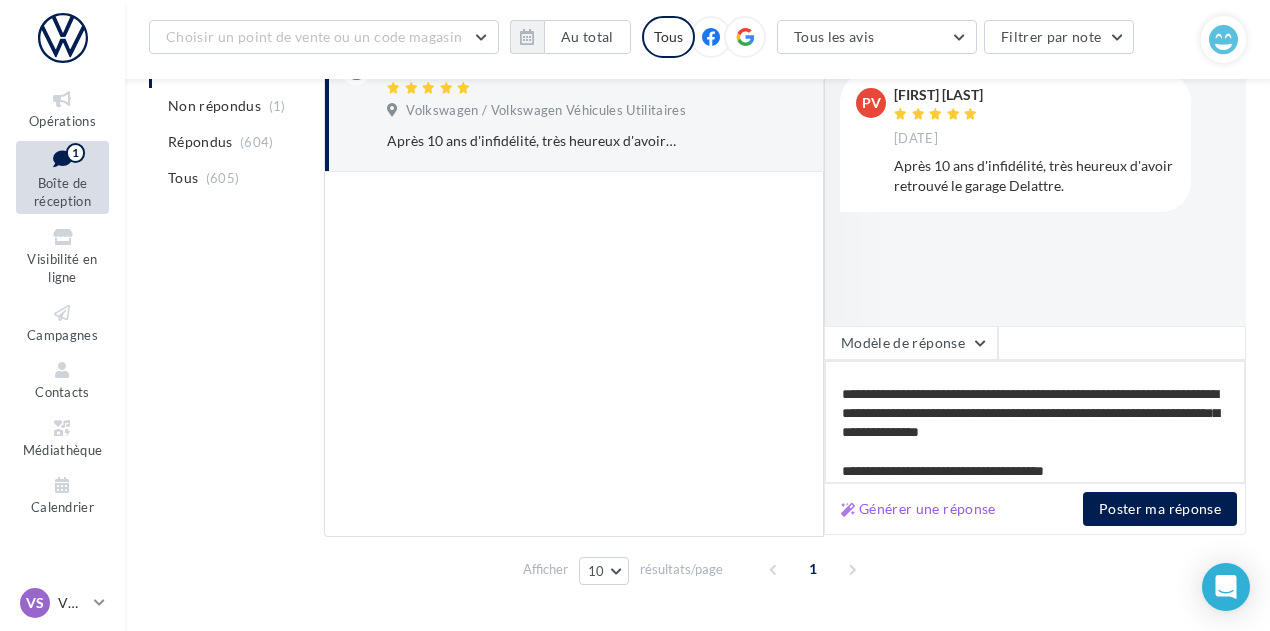 type on "**********" 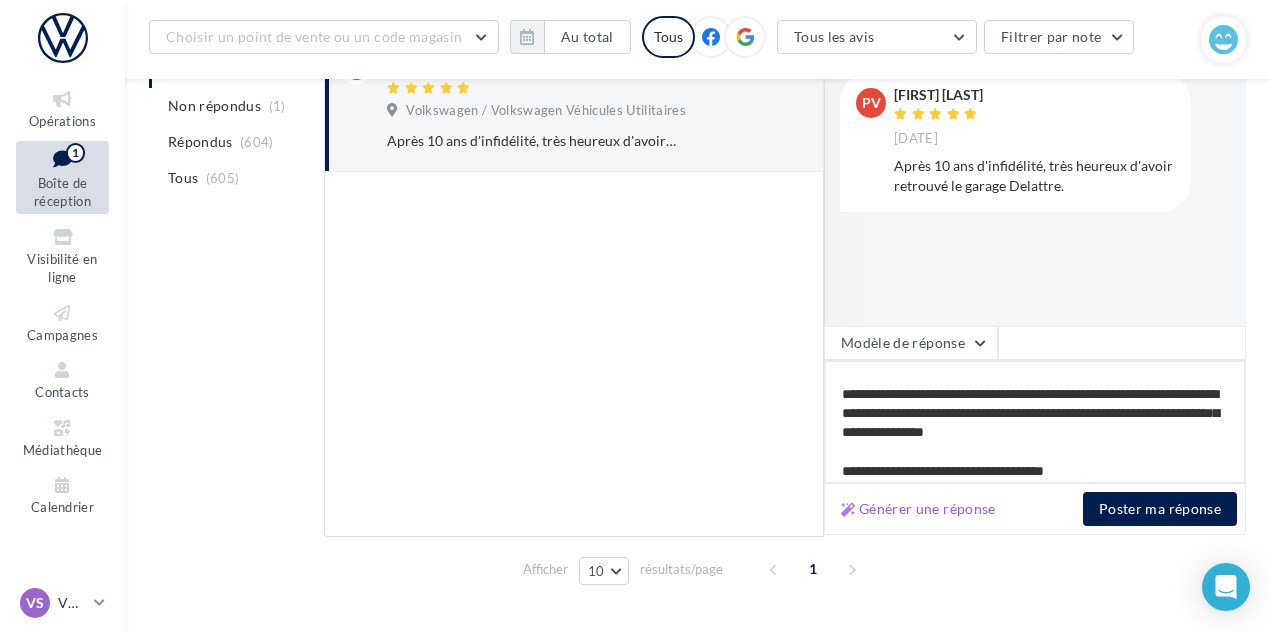 type on "**********" 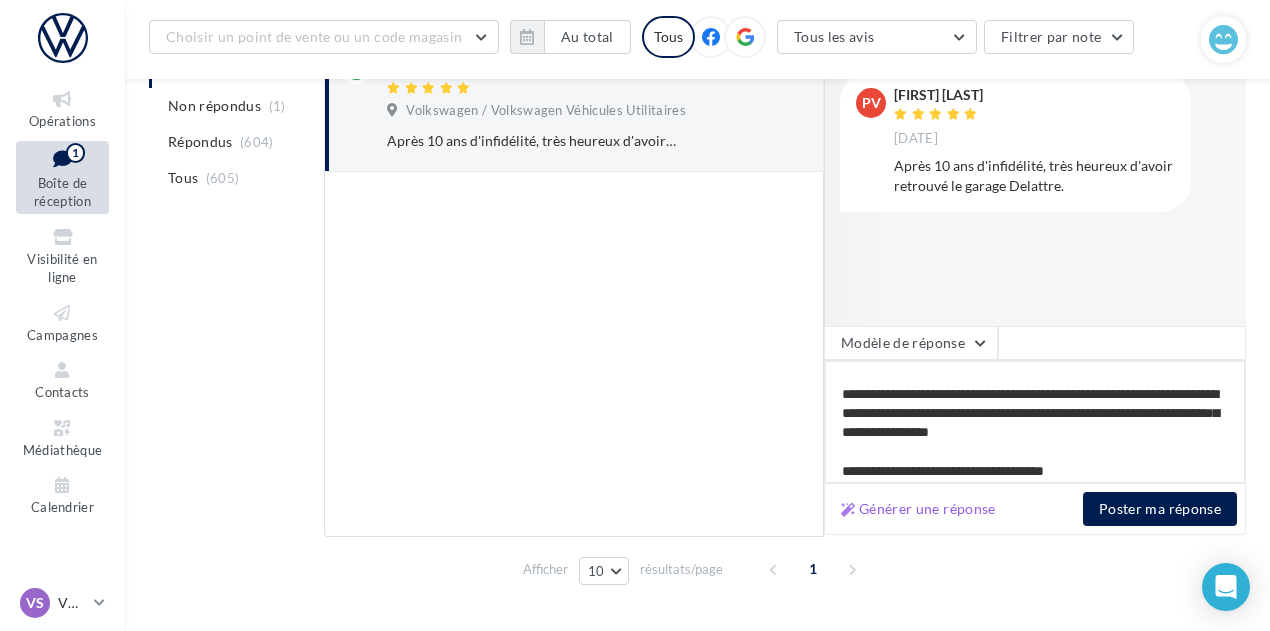 type on "**********" 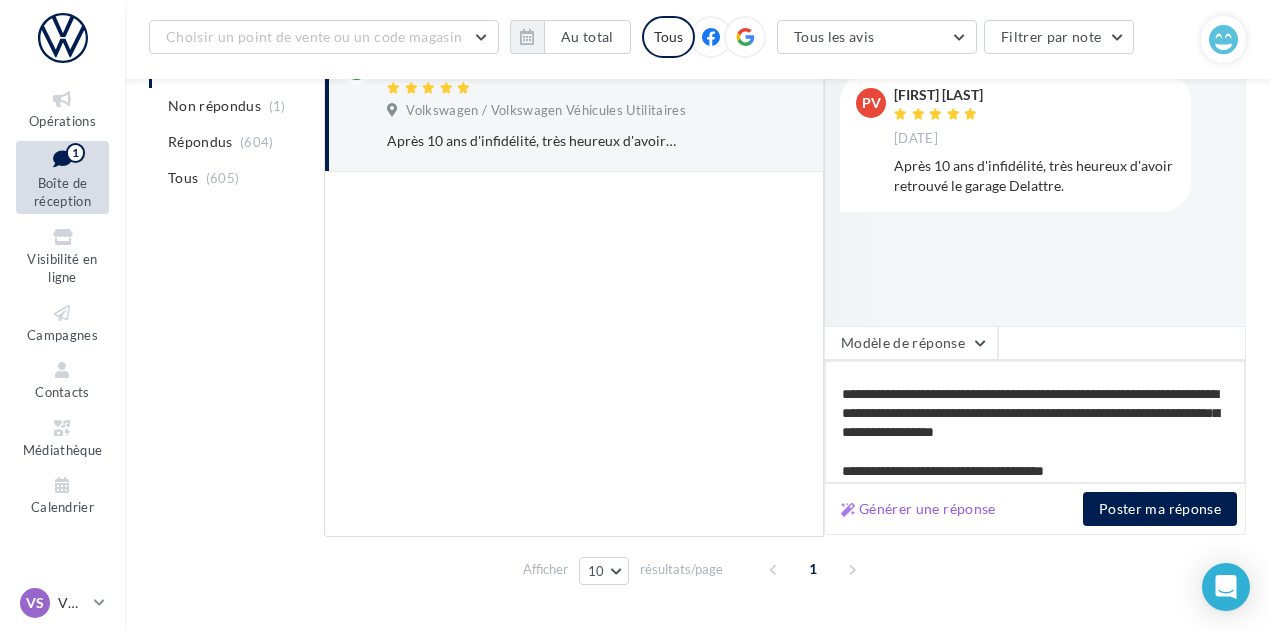 type on "**********" 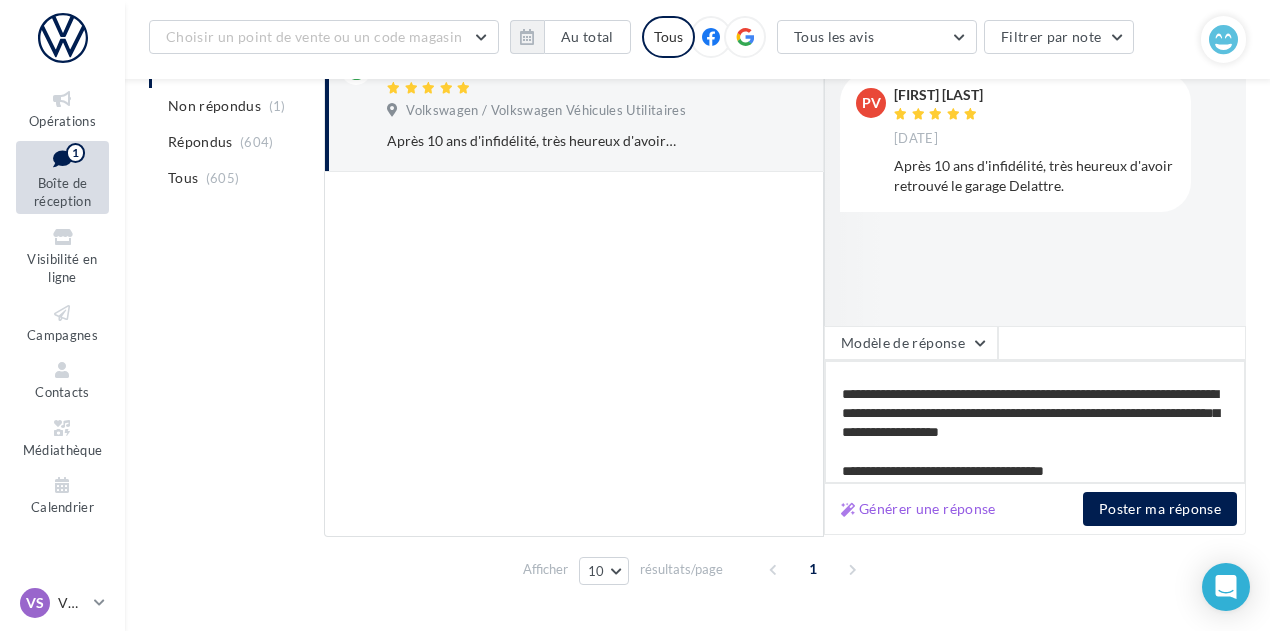 type on "**********" 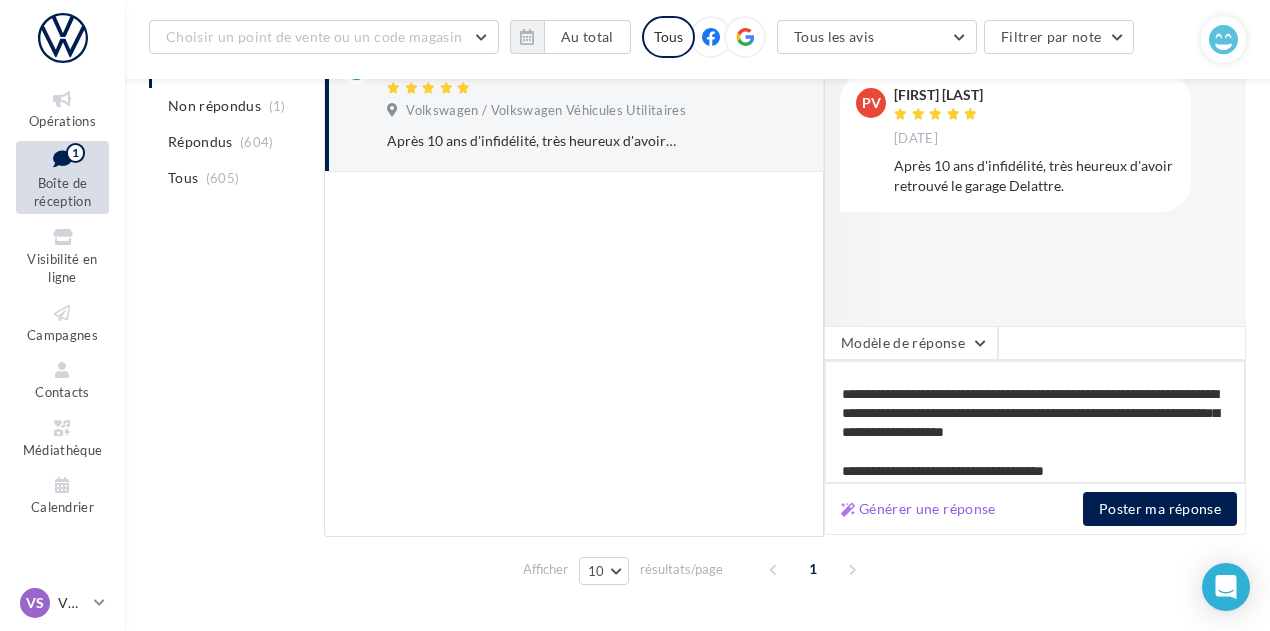 type on "**********" 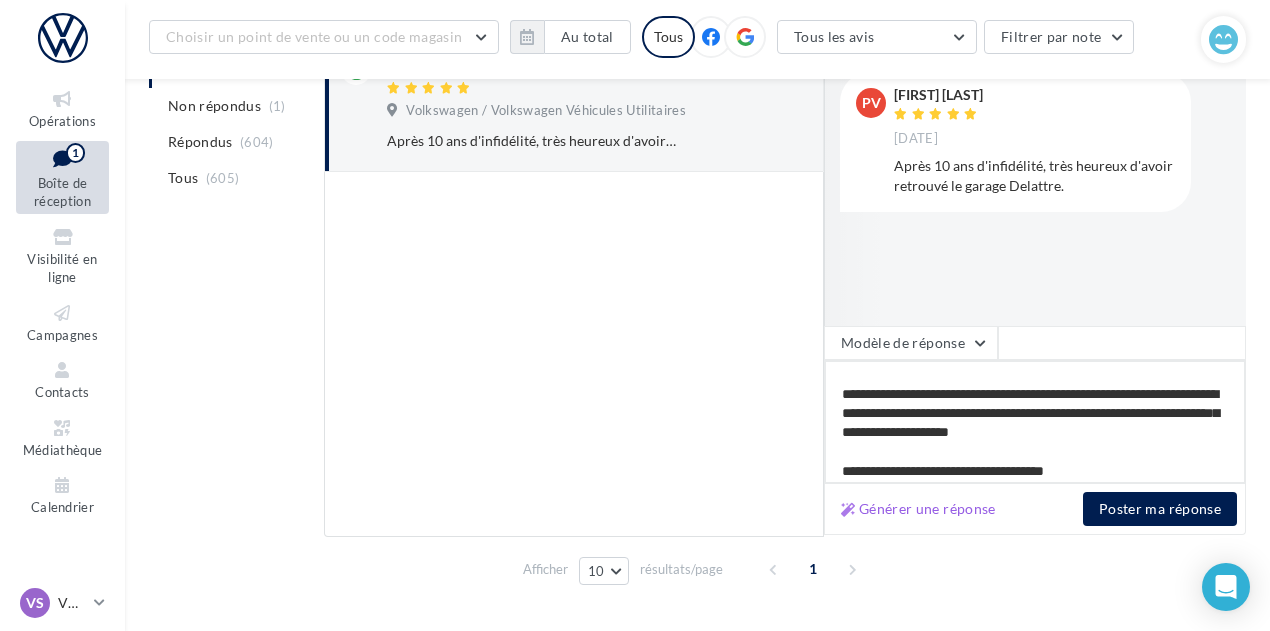 type on "**********" 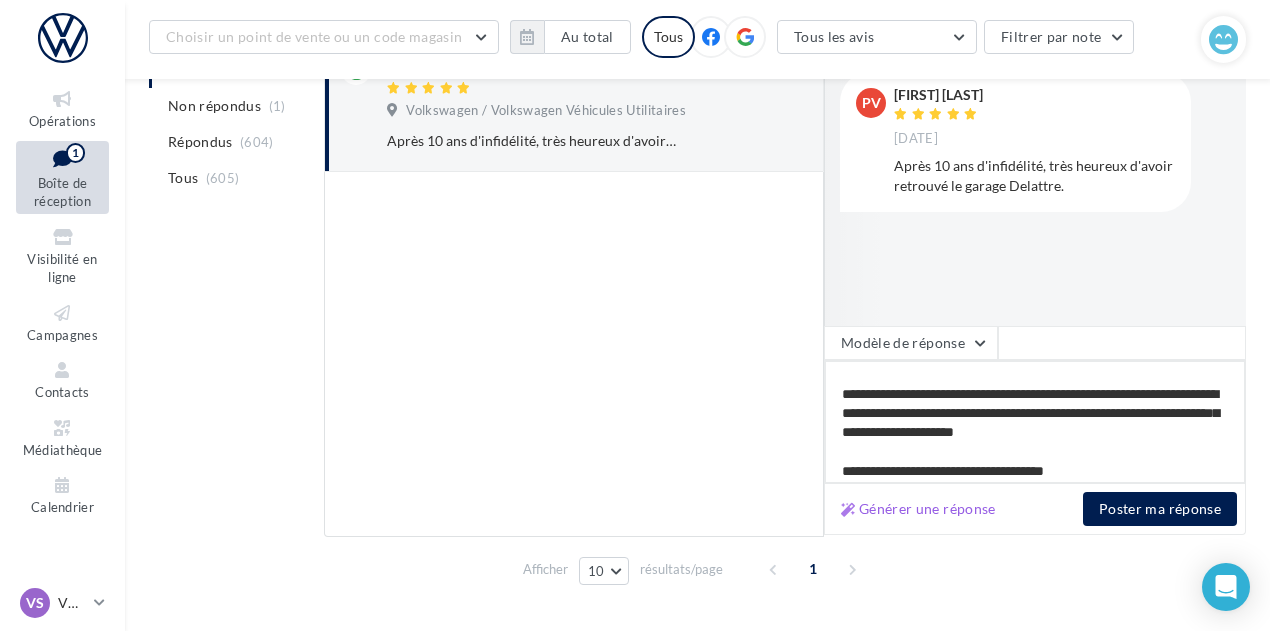 type on "**********" 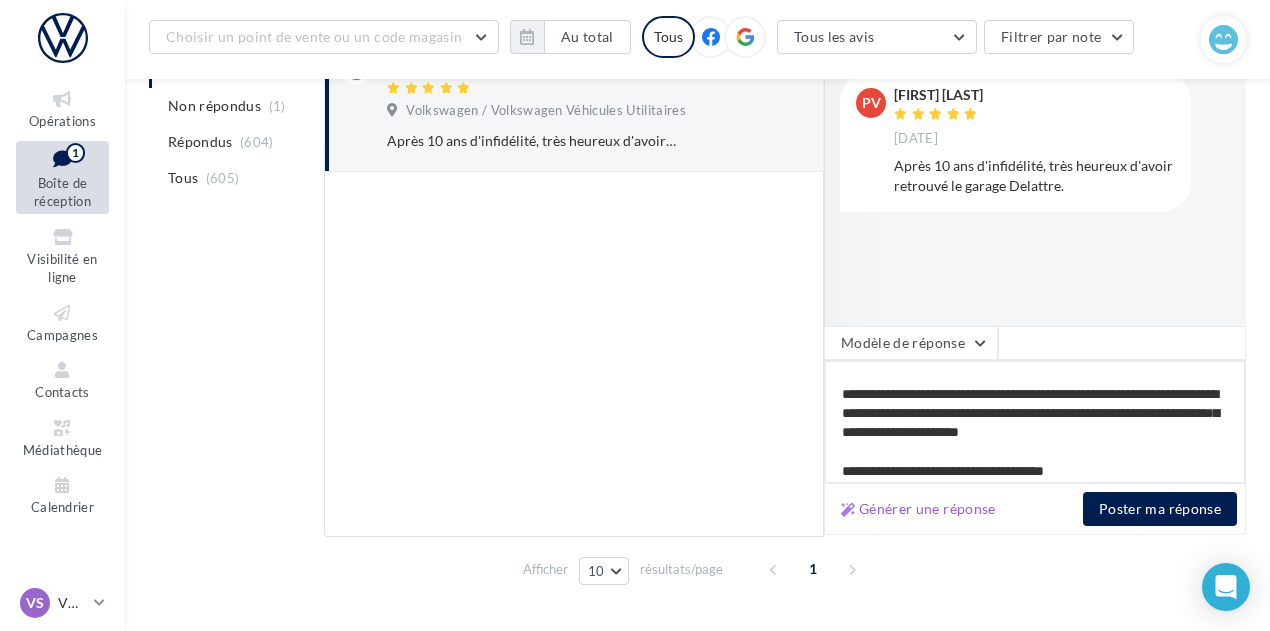 type on "**********" 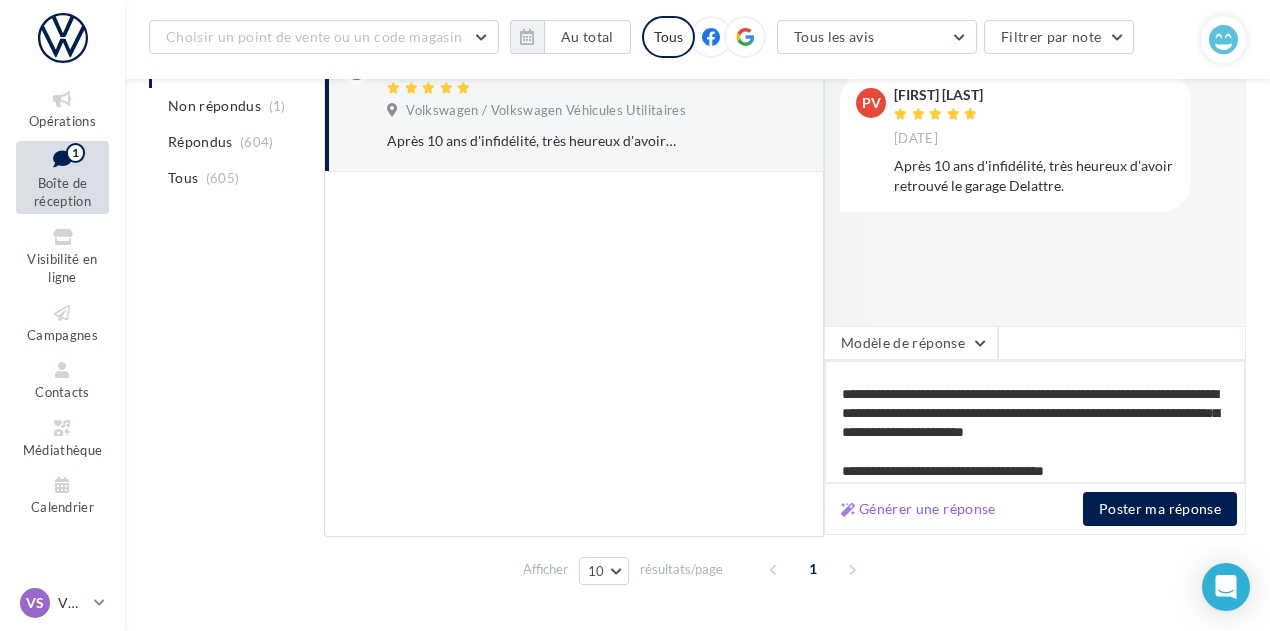 type on "**********" 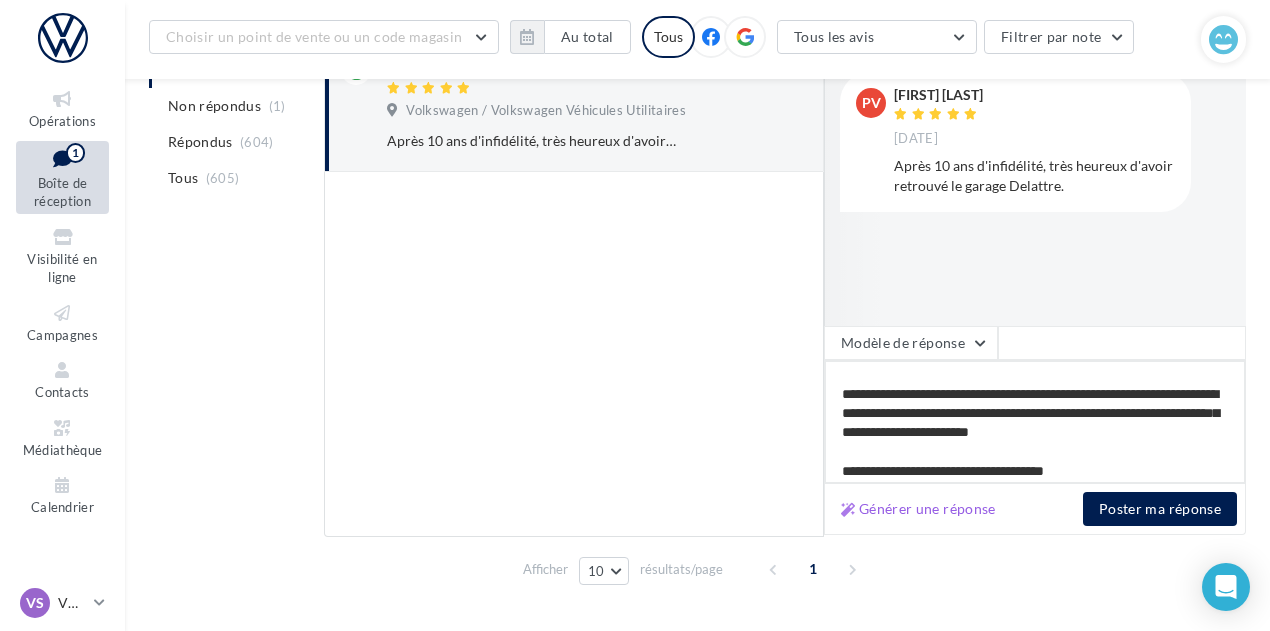type on "**********" 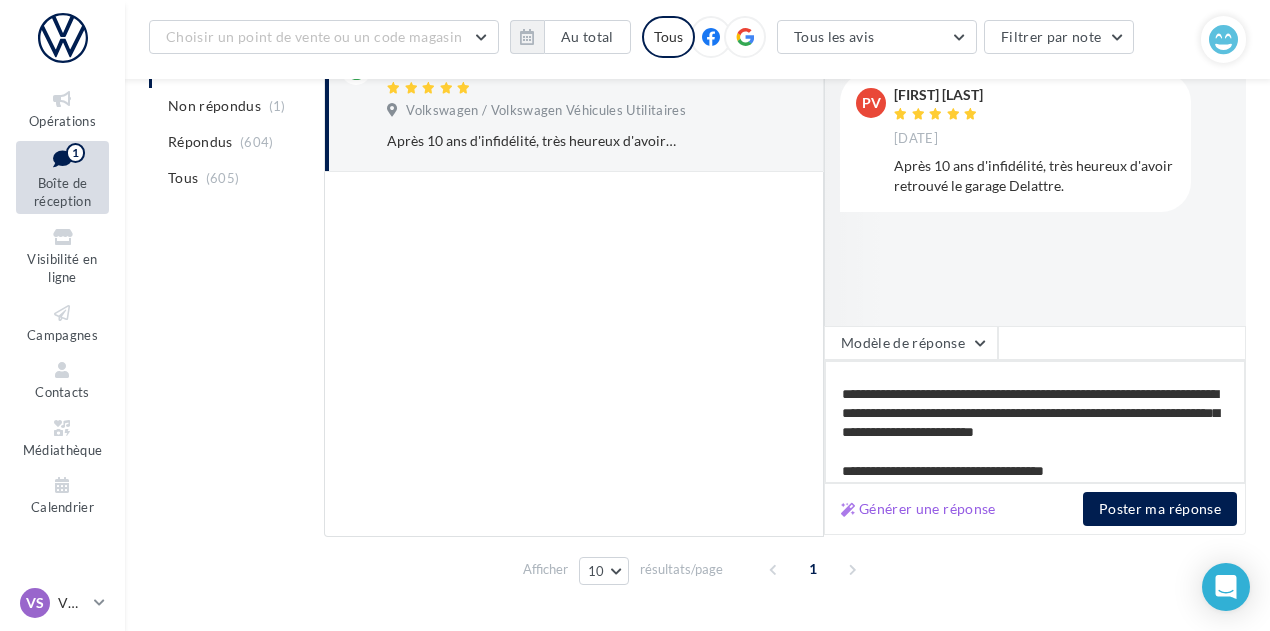 type on "**********" 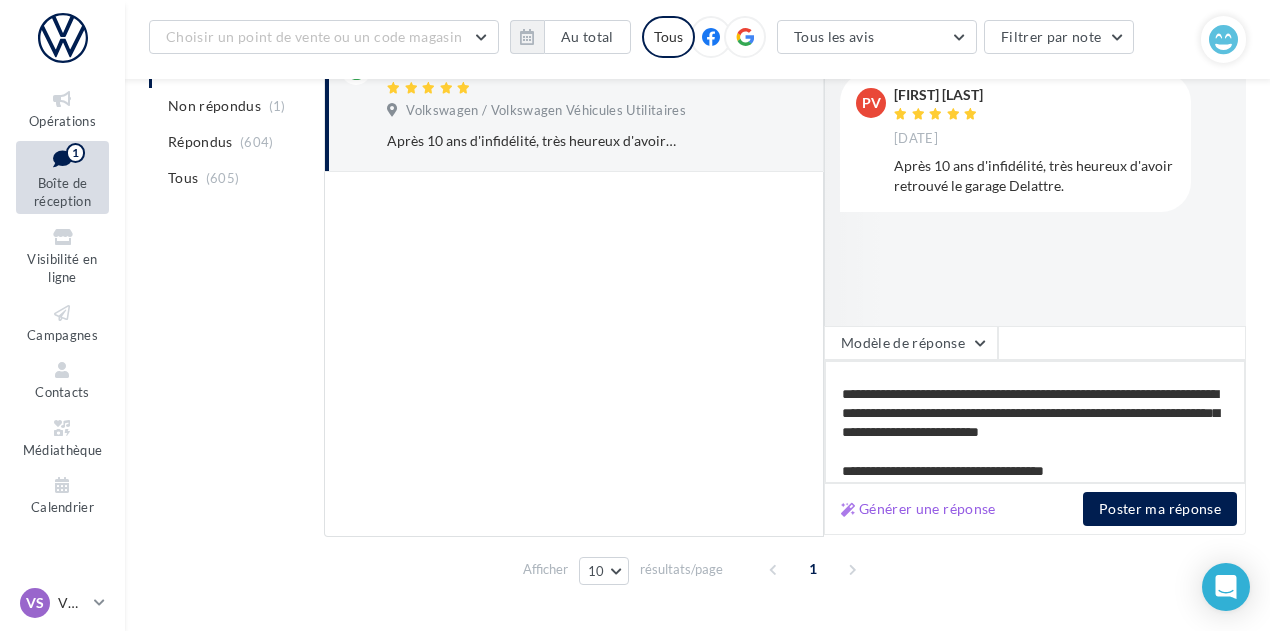 type on "**********" 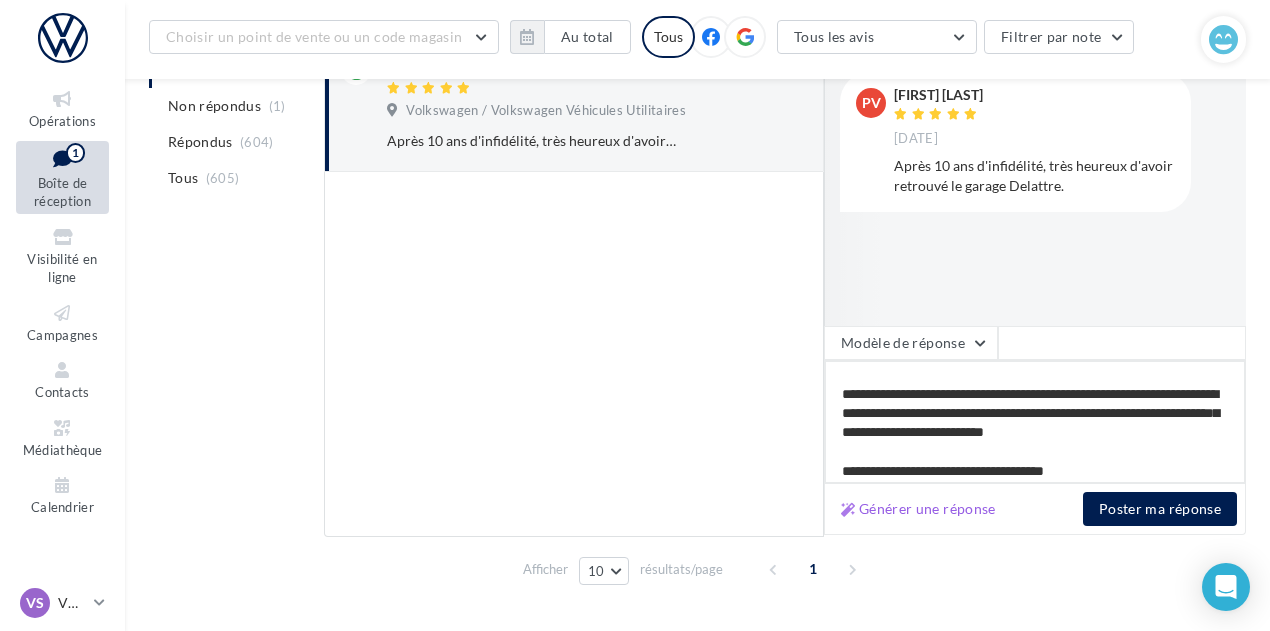 type on "**********" 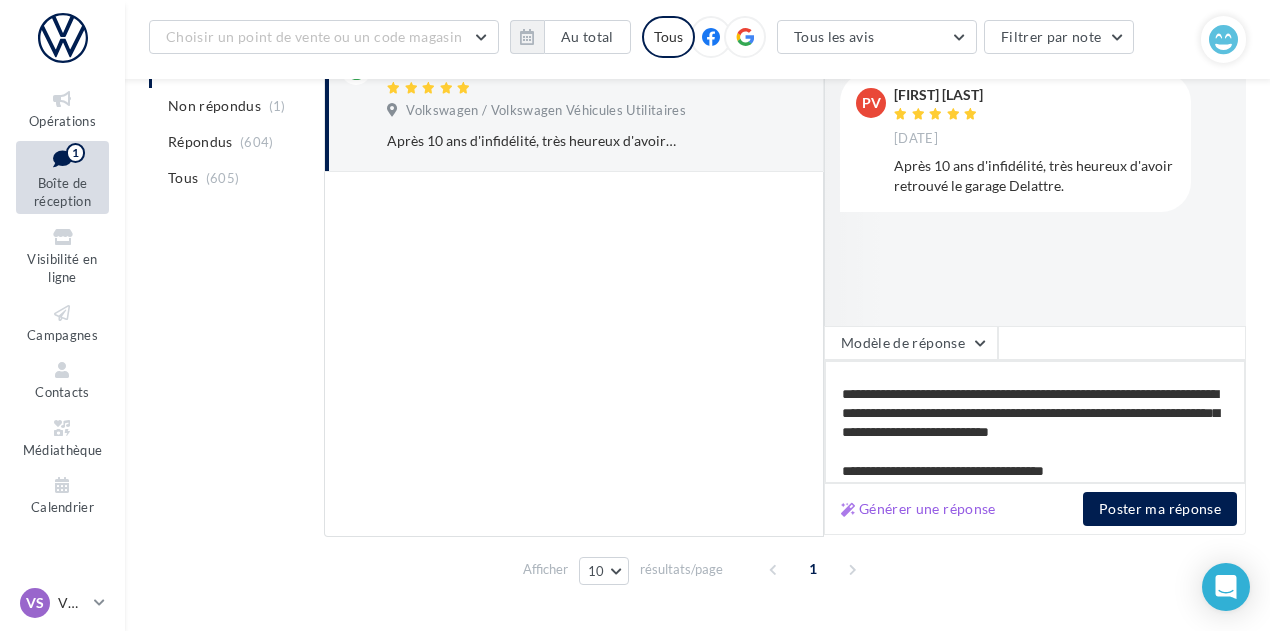 type on "**********" 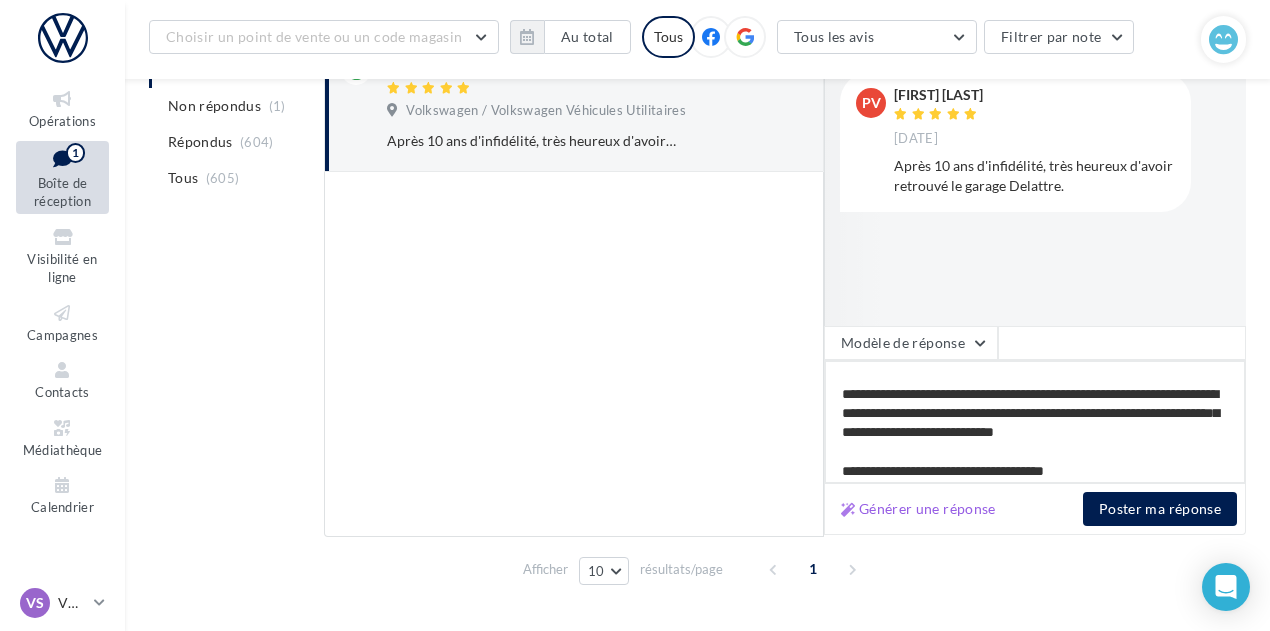 type on "**********" 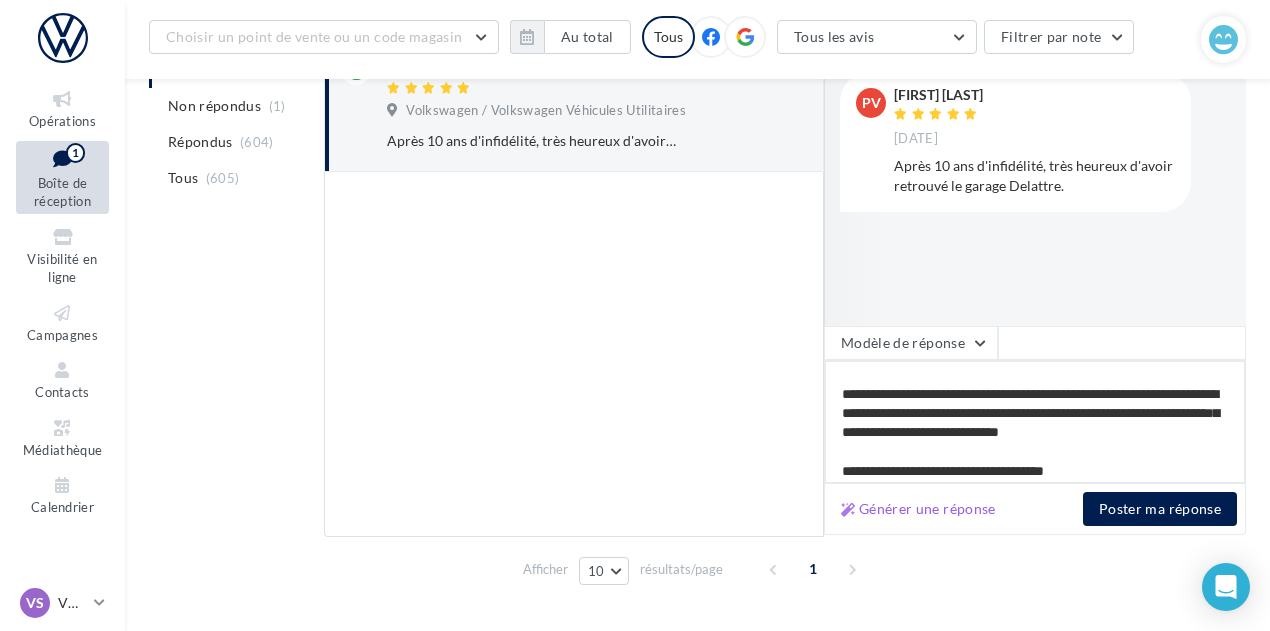 type on "**********" 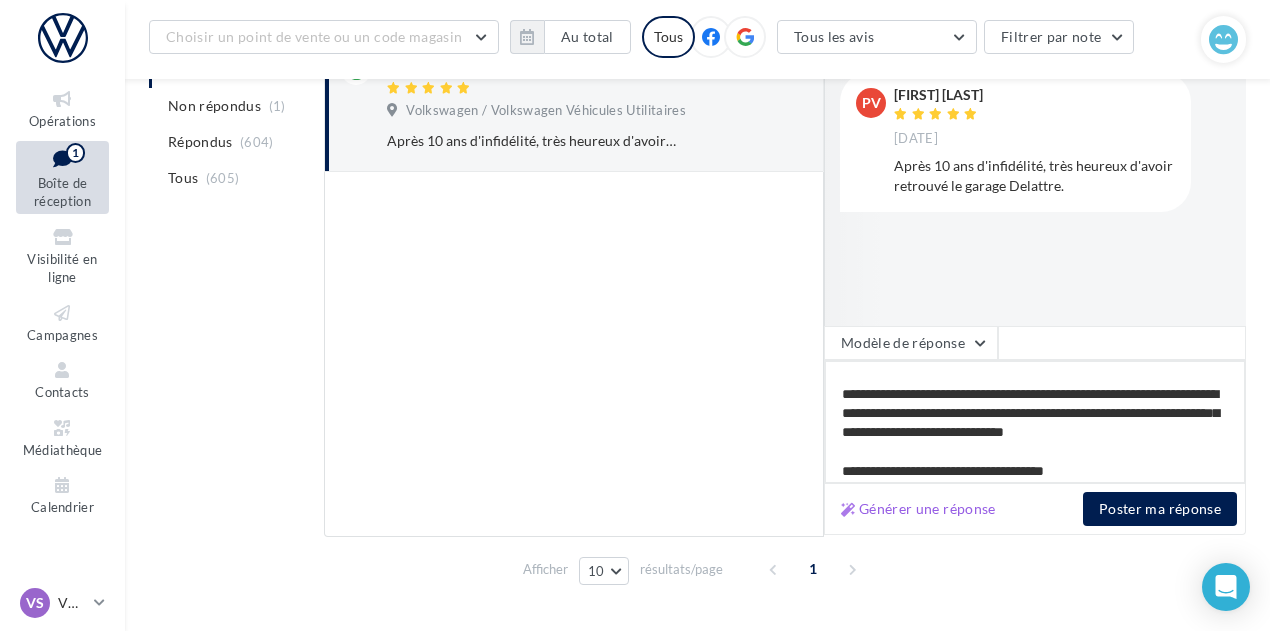 type on "**********" 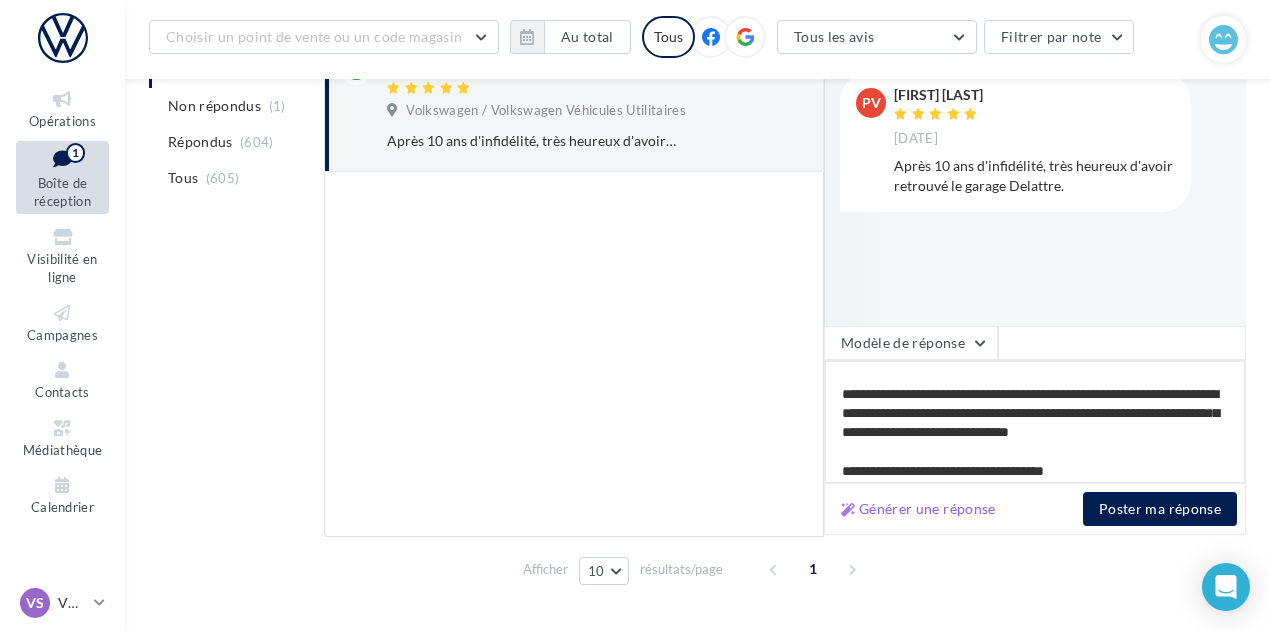type on "**********" 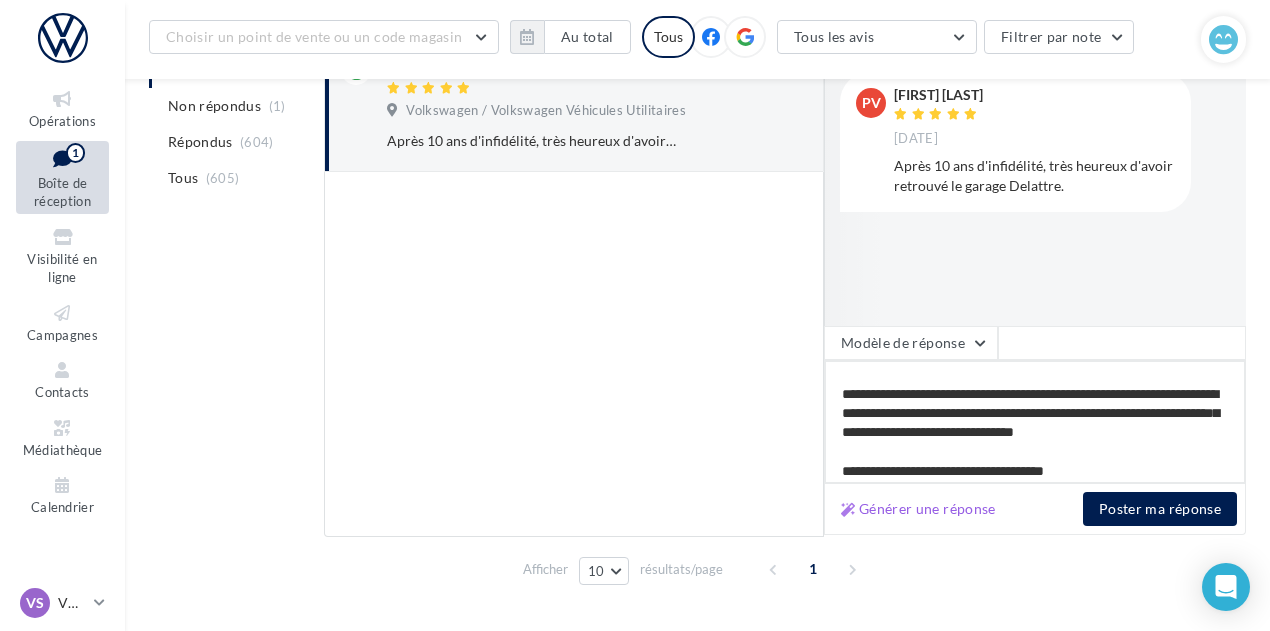 type on "**********" 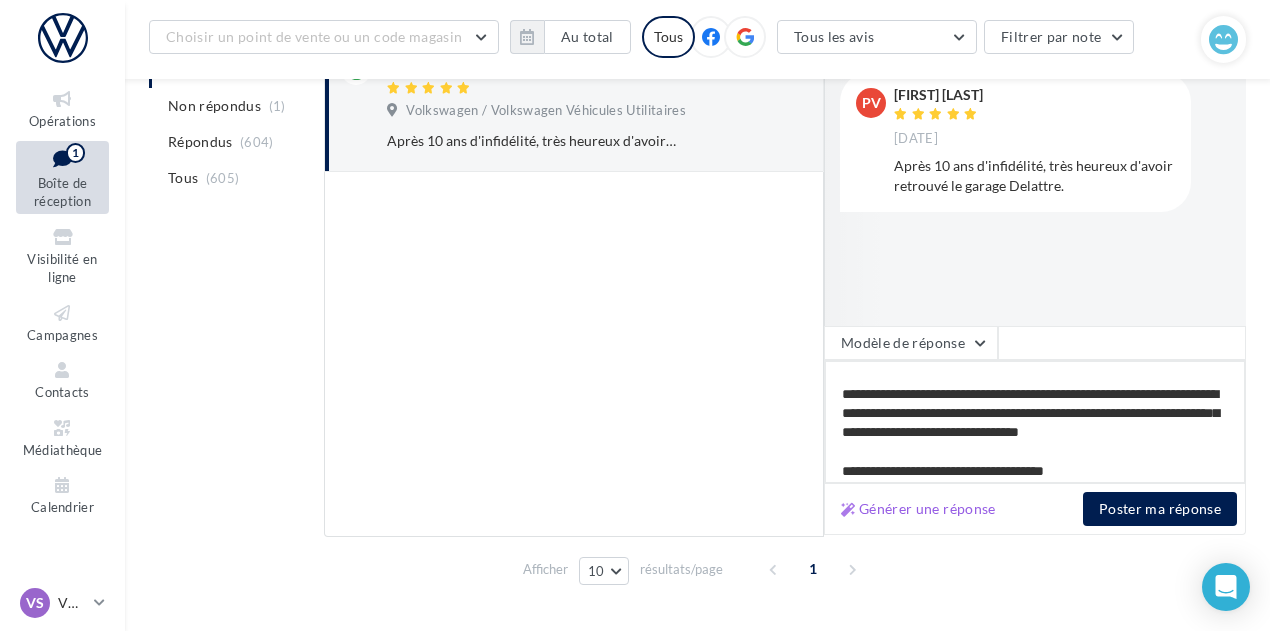 type on "**********" 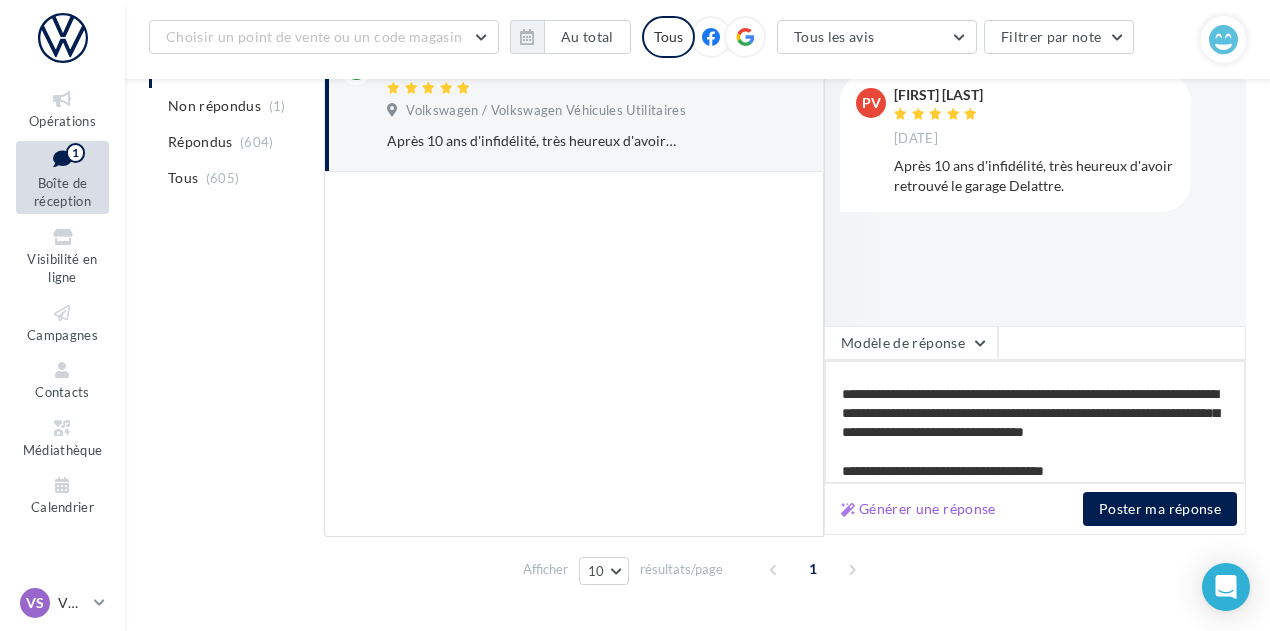type on "**********" 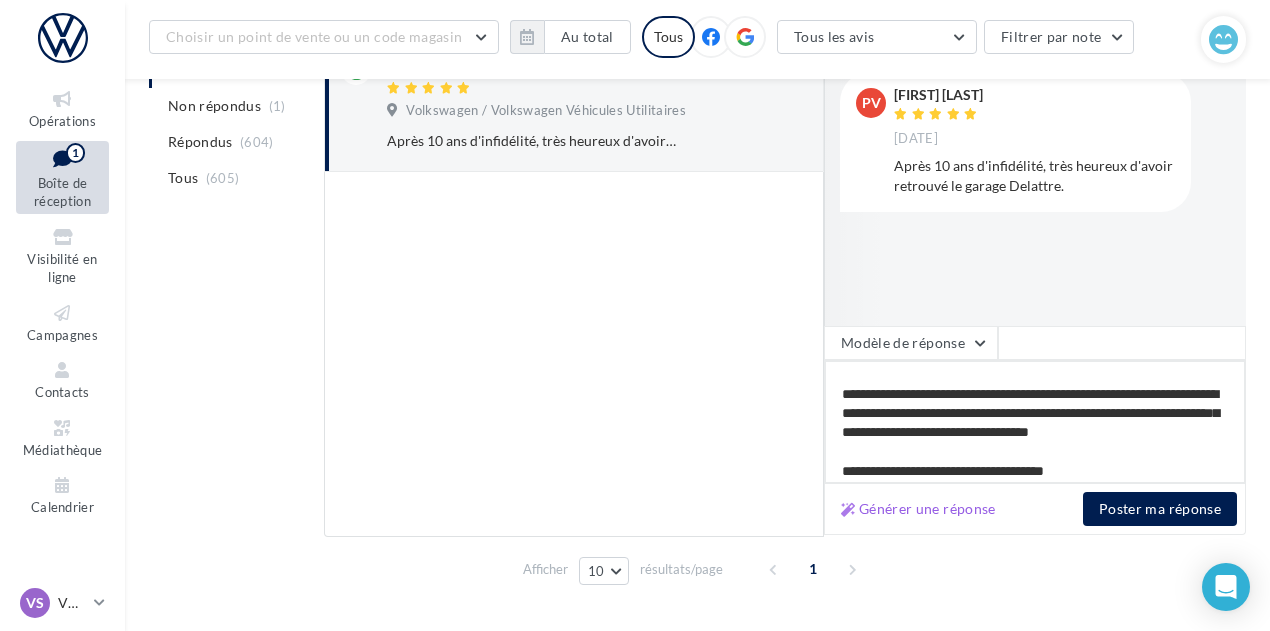 type on "**********" 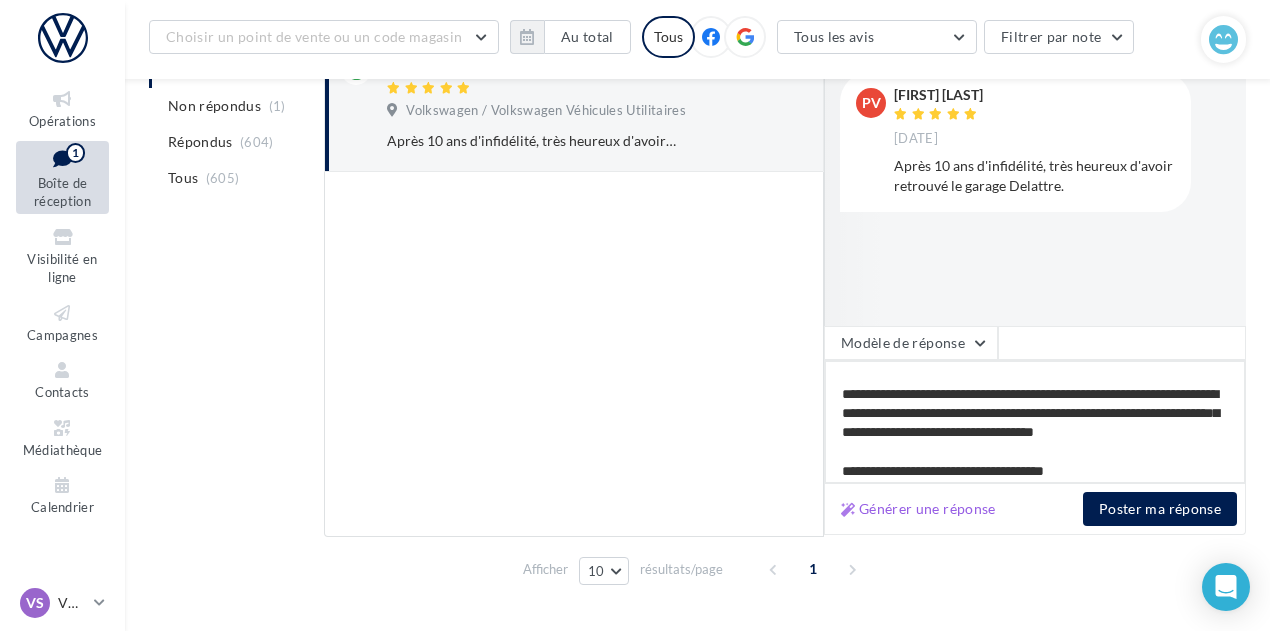 type on "**********" 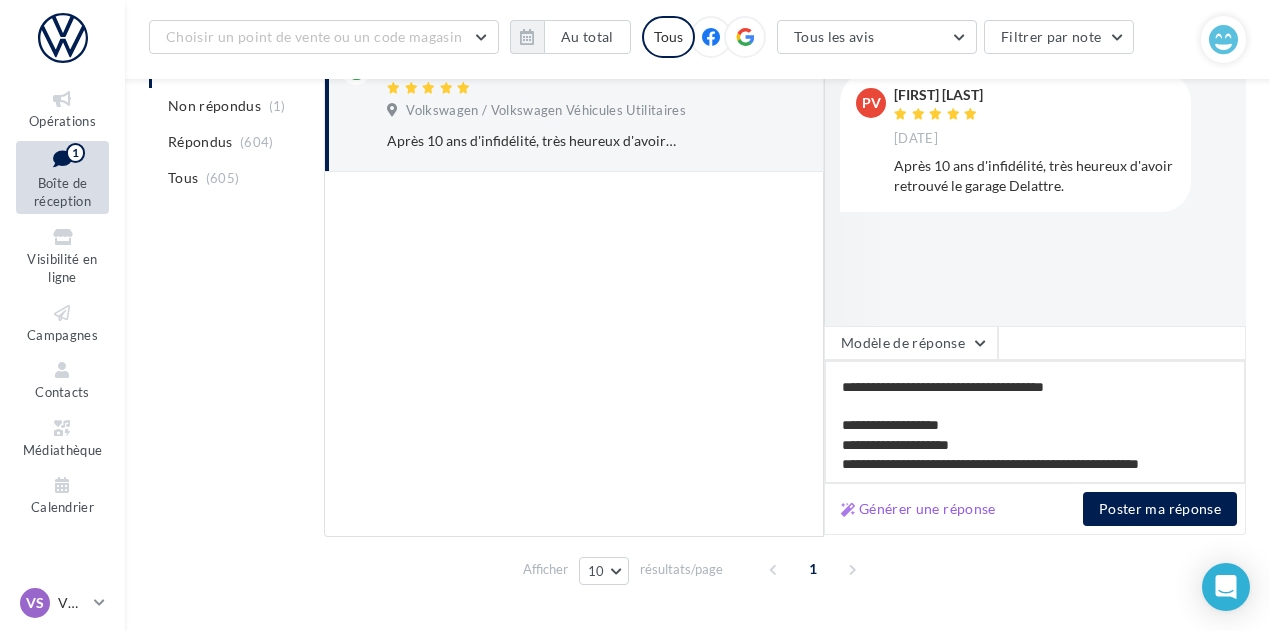 scroll, scrollTop: 126, scrollLeft: 0, axis: vertical 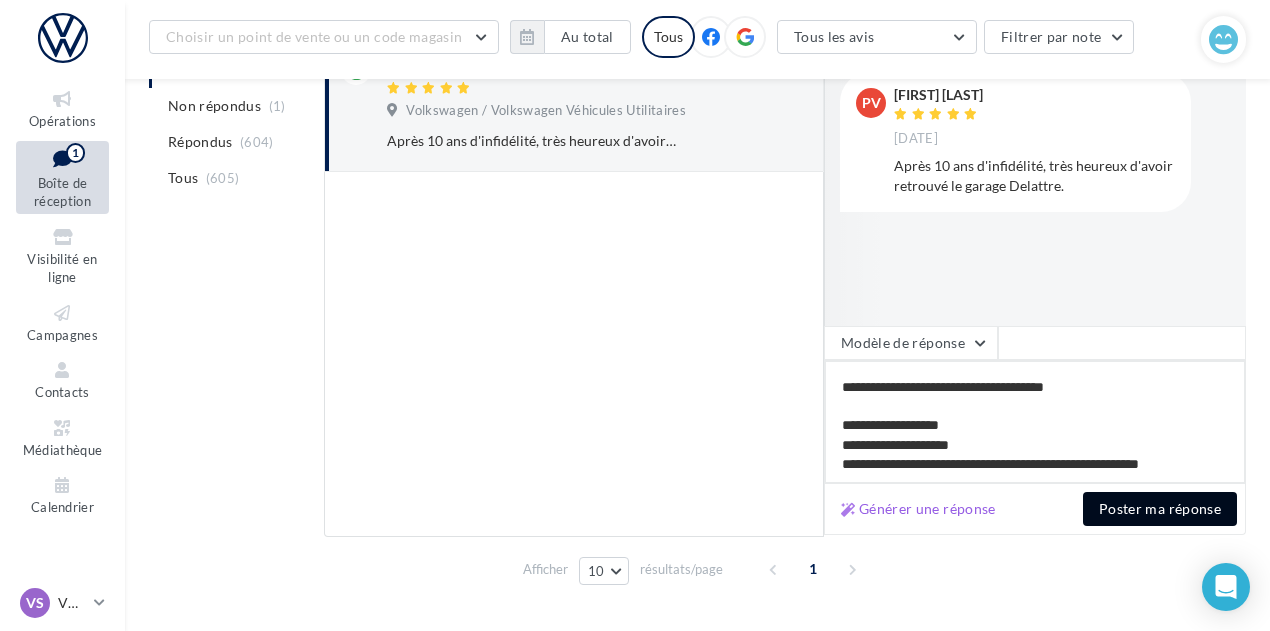 type on "**********" 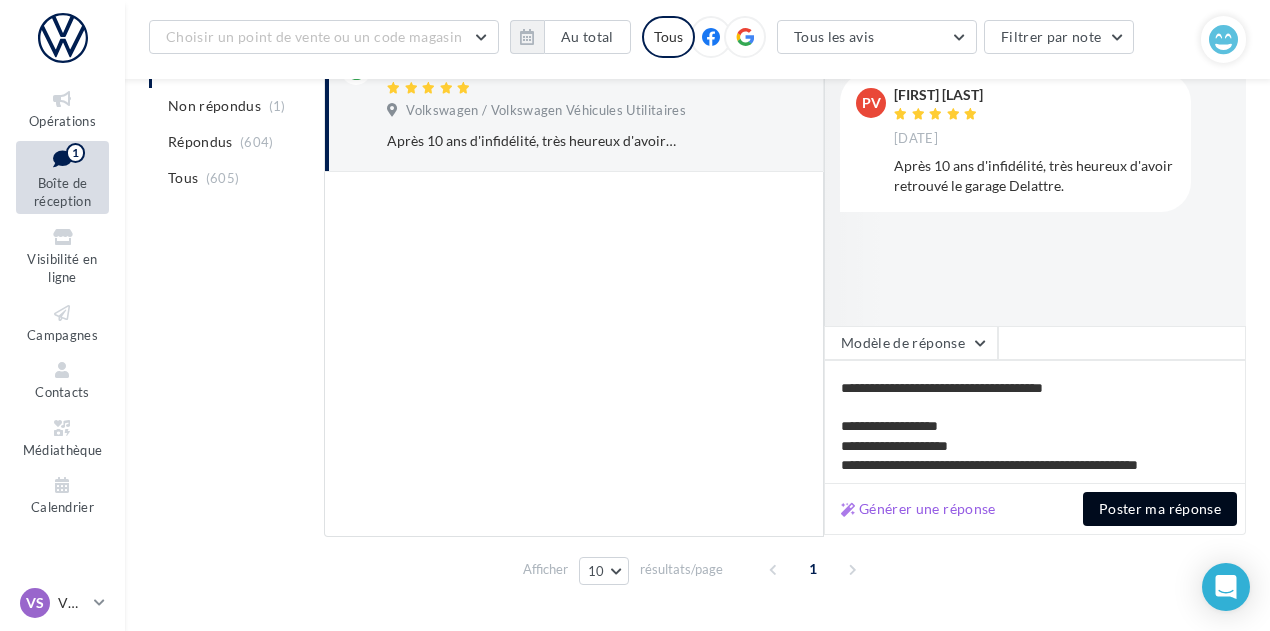 click on "Poster ma réponse" at bounding box center [1160, 509] 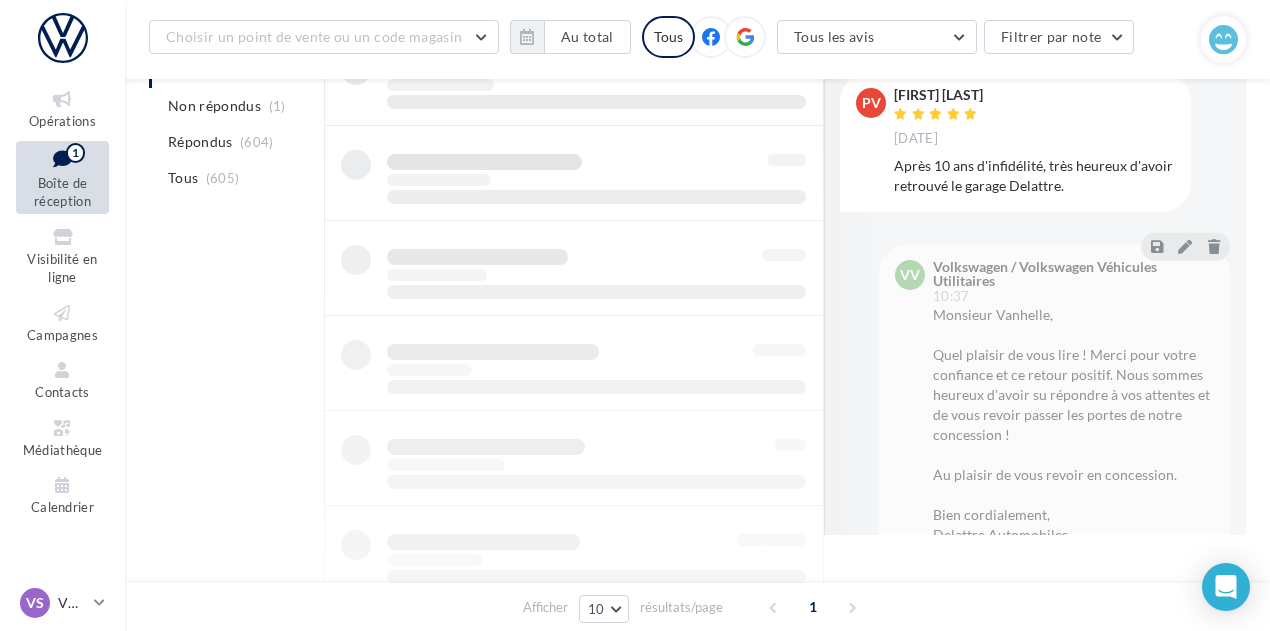 scroll, scrollTop: 218, scrollLeft: 0, axis: vertical 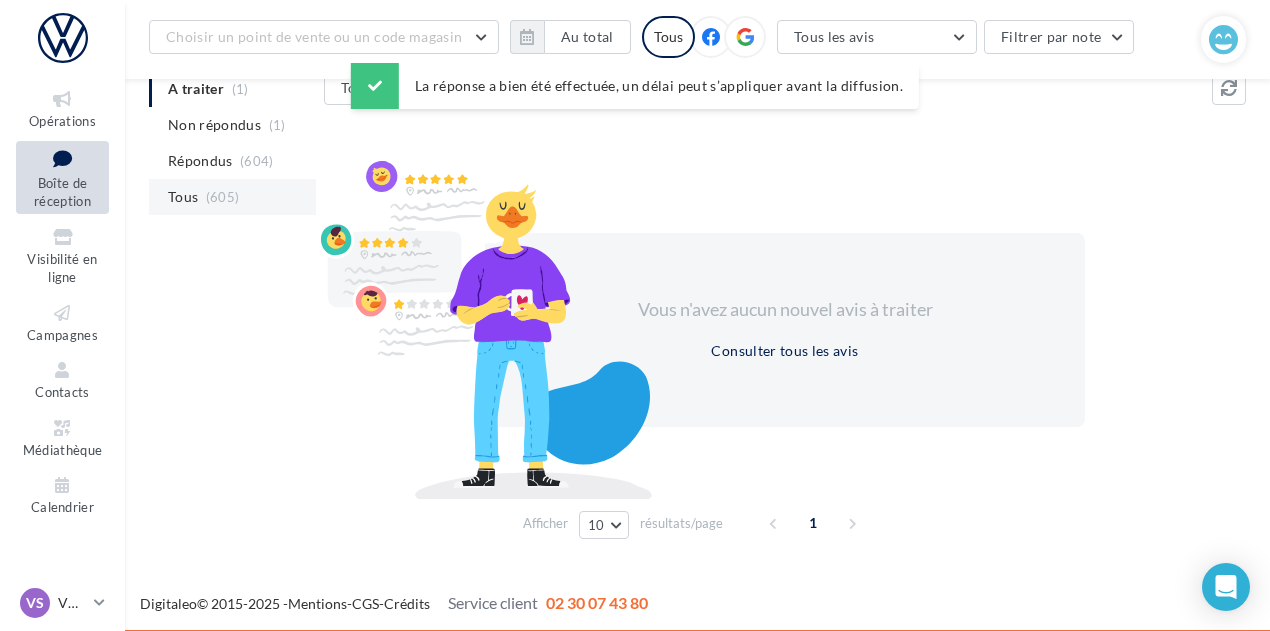 click on "(605)" at bounding box center [223, 197] 